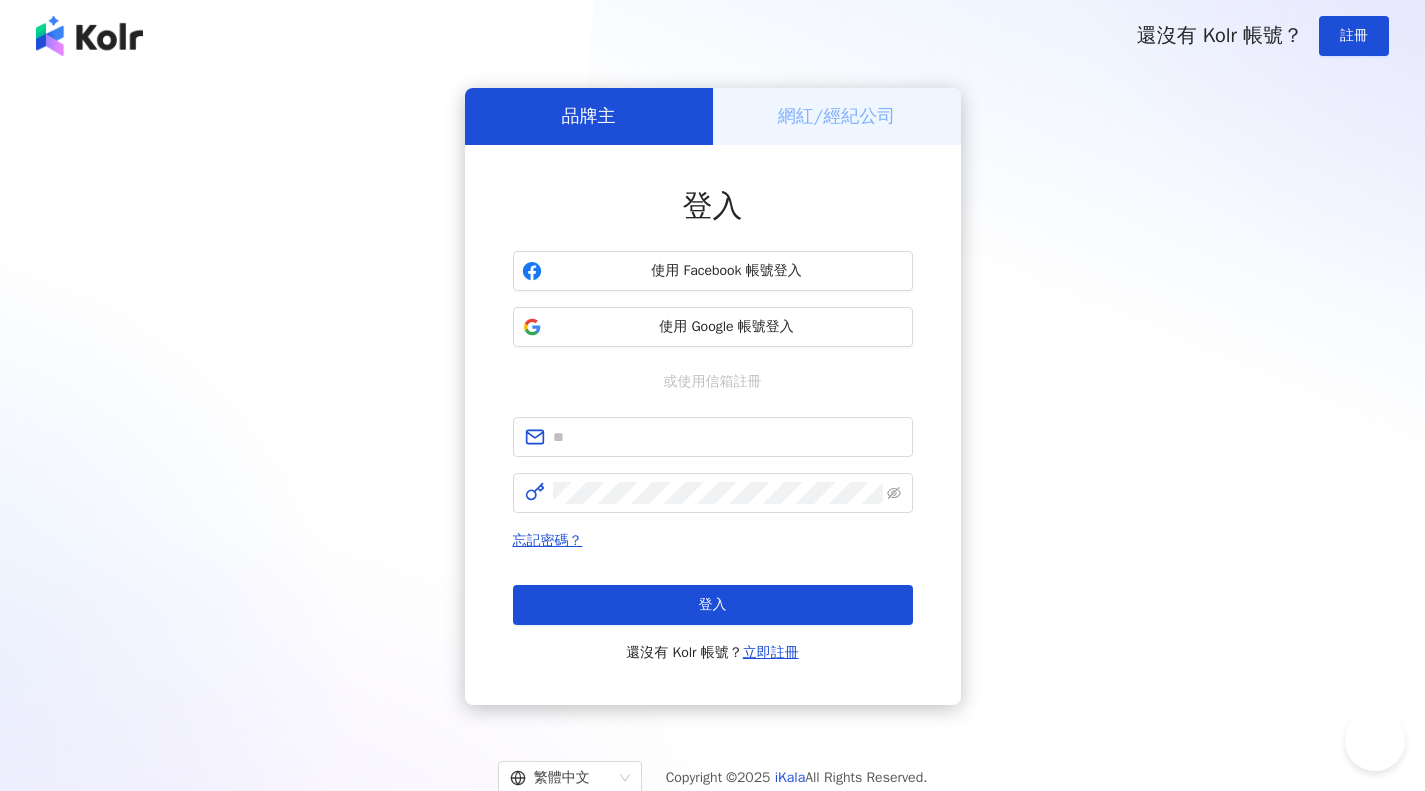 scroll, scrollTop: 0, scrollLeft: 0, axis: both 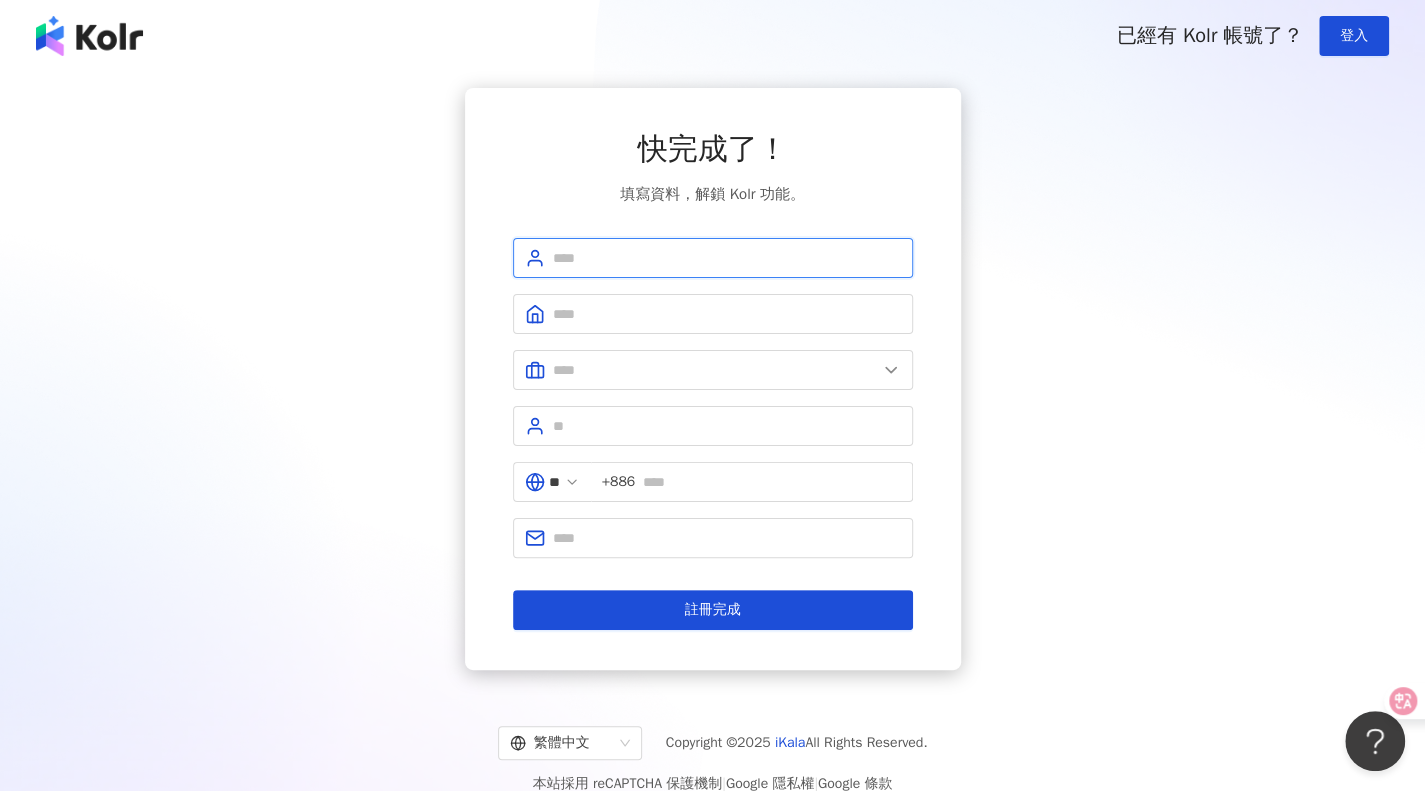 click at bounding box center (727, 258) 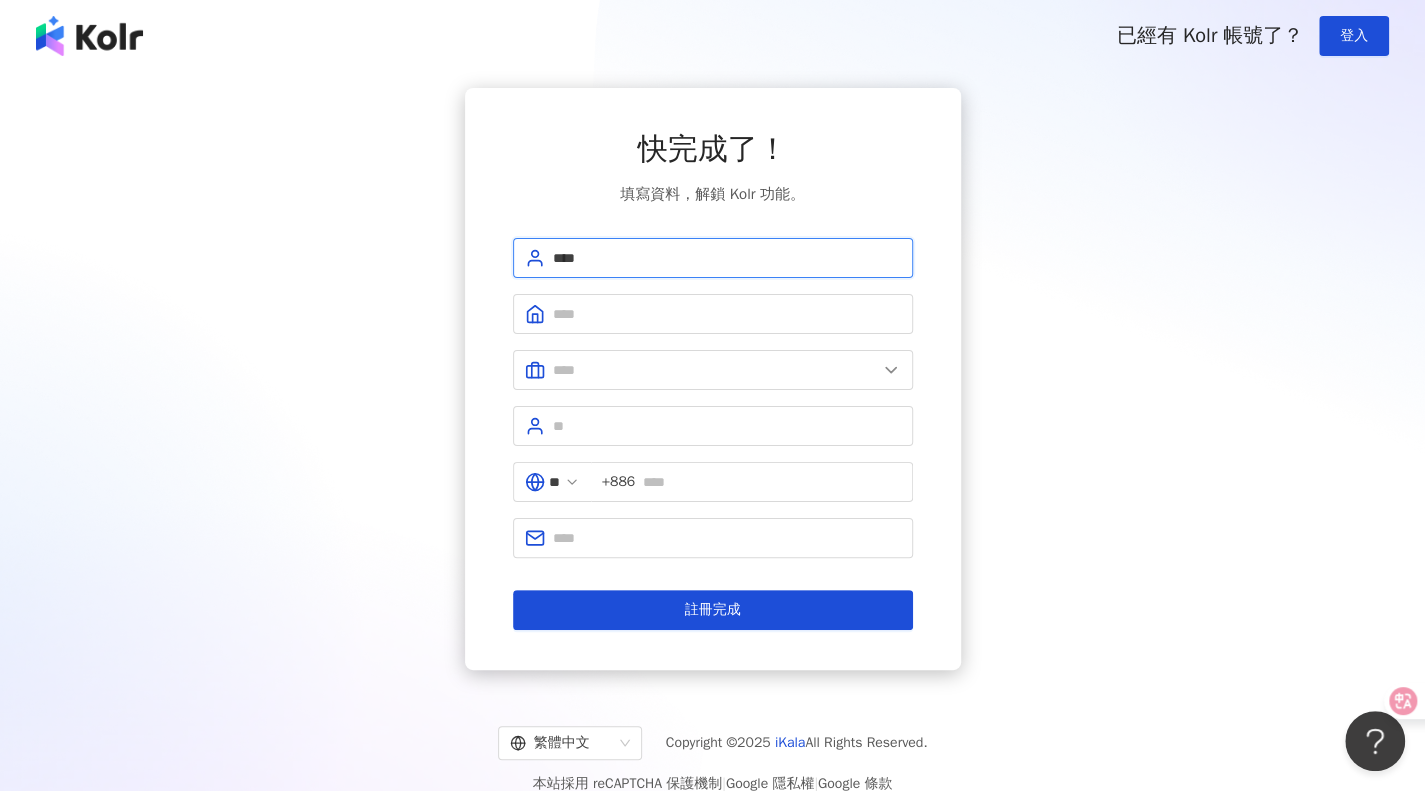 type on "****" 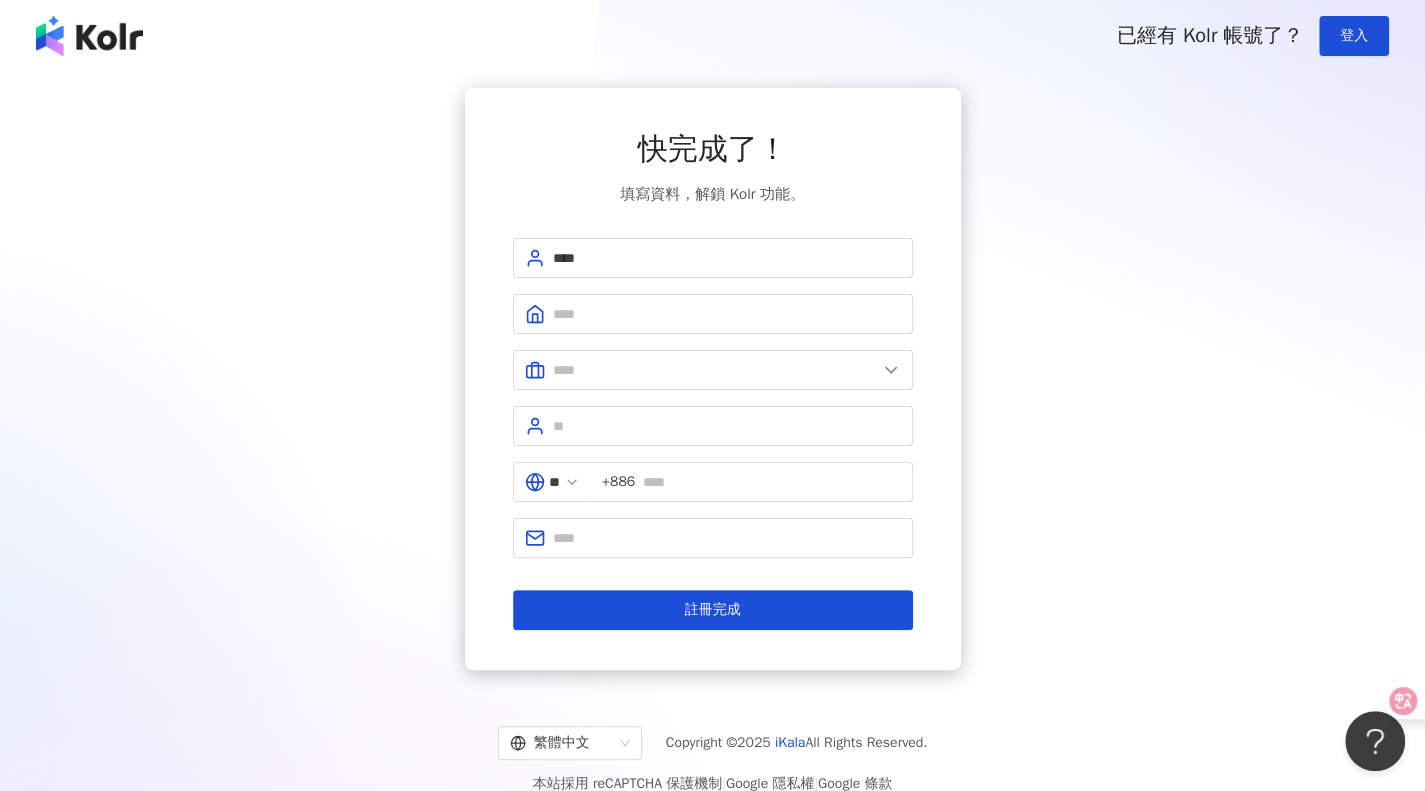 click on "快完成了！ 填寫資料，解鎖 Kolr 功能。 **** ** +[PHONE] 註冊完成" at bounding box center [713, 379] 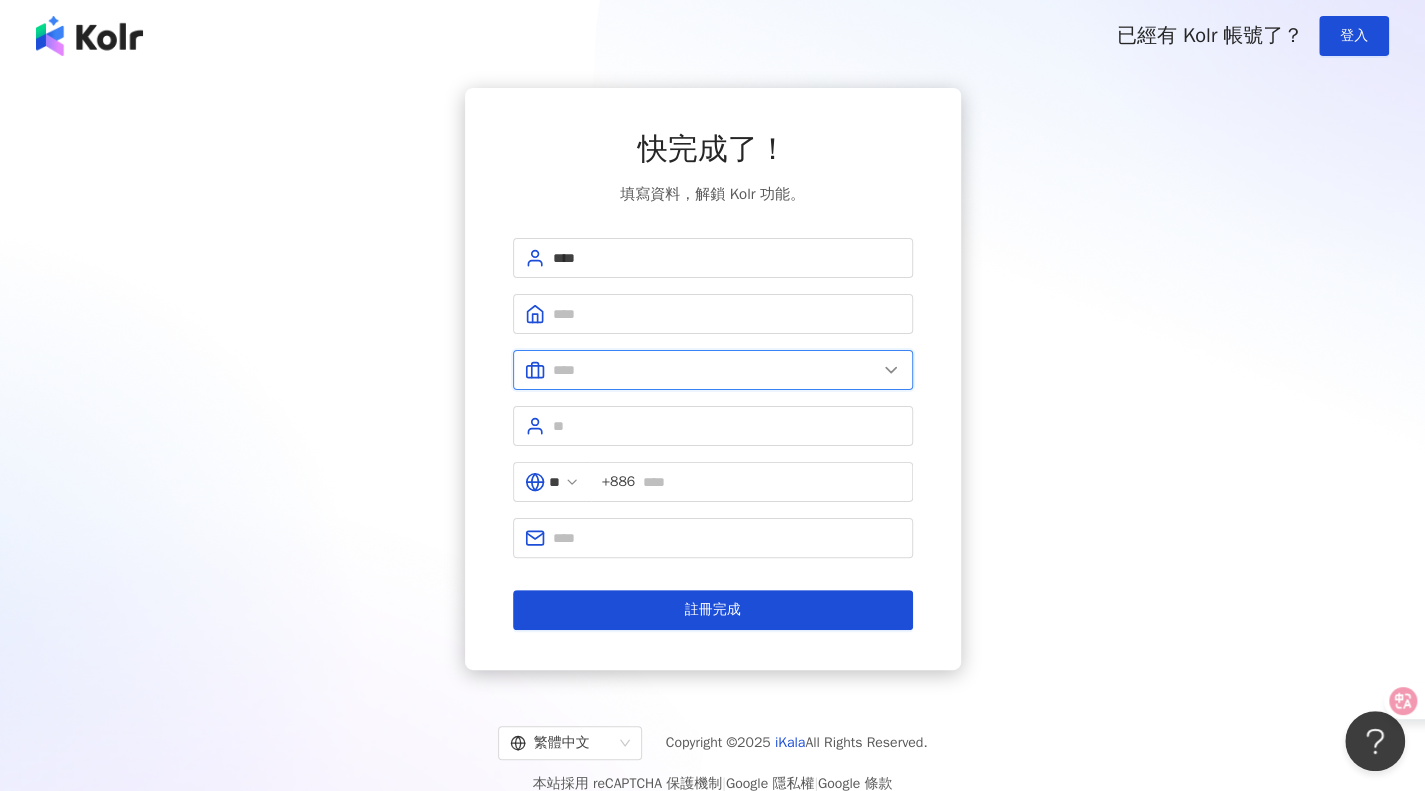 click at bounding box center (715, 370) 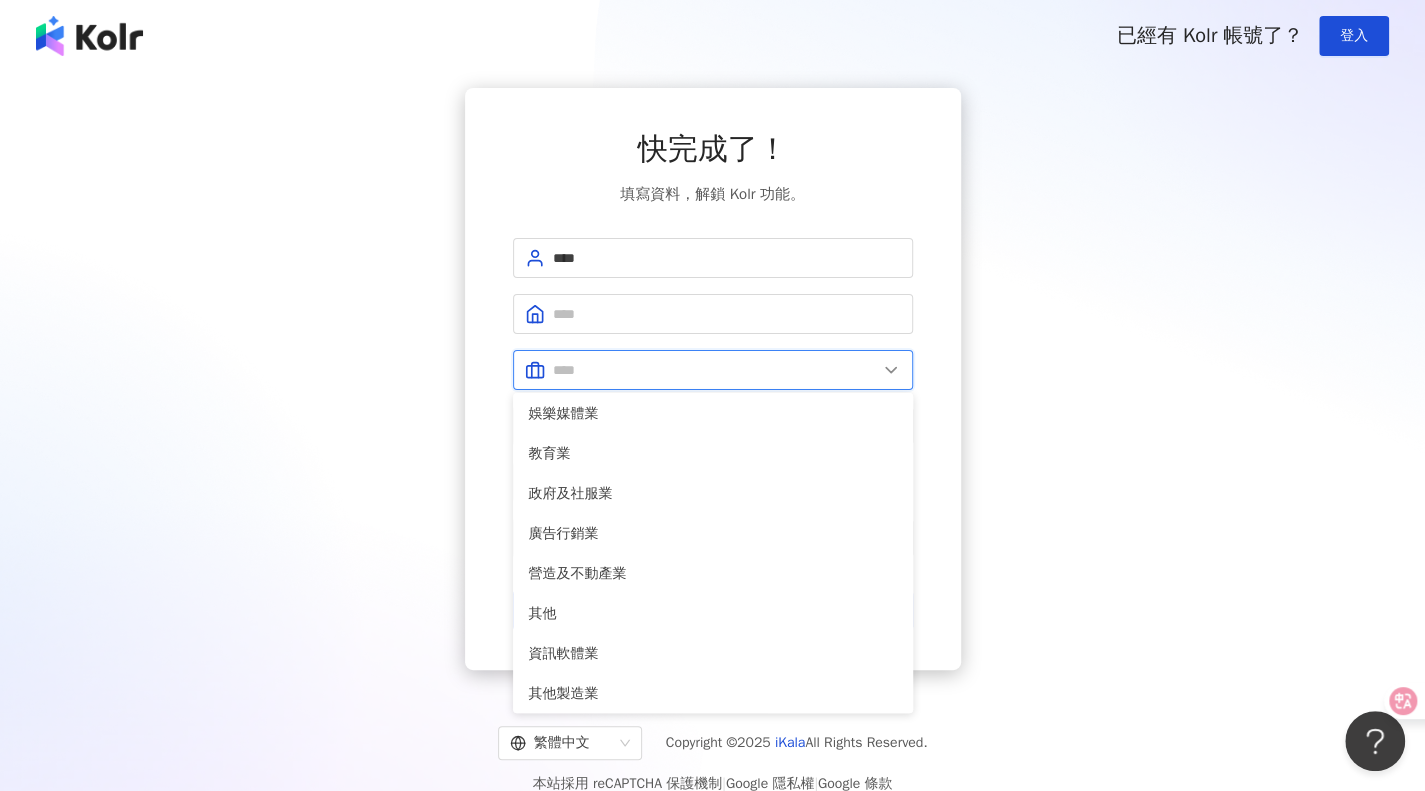 scroll, scrollTop: 408, scrollLeft: 0, axis: vertical 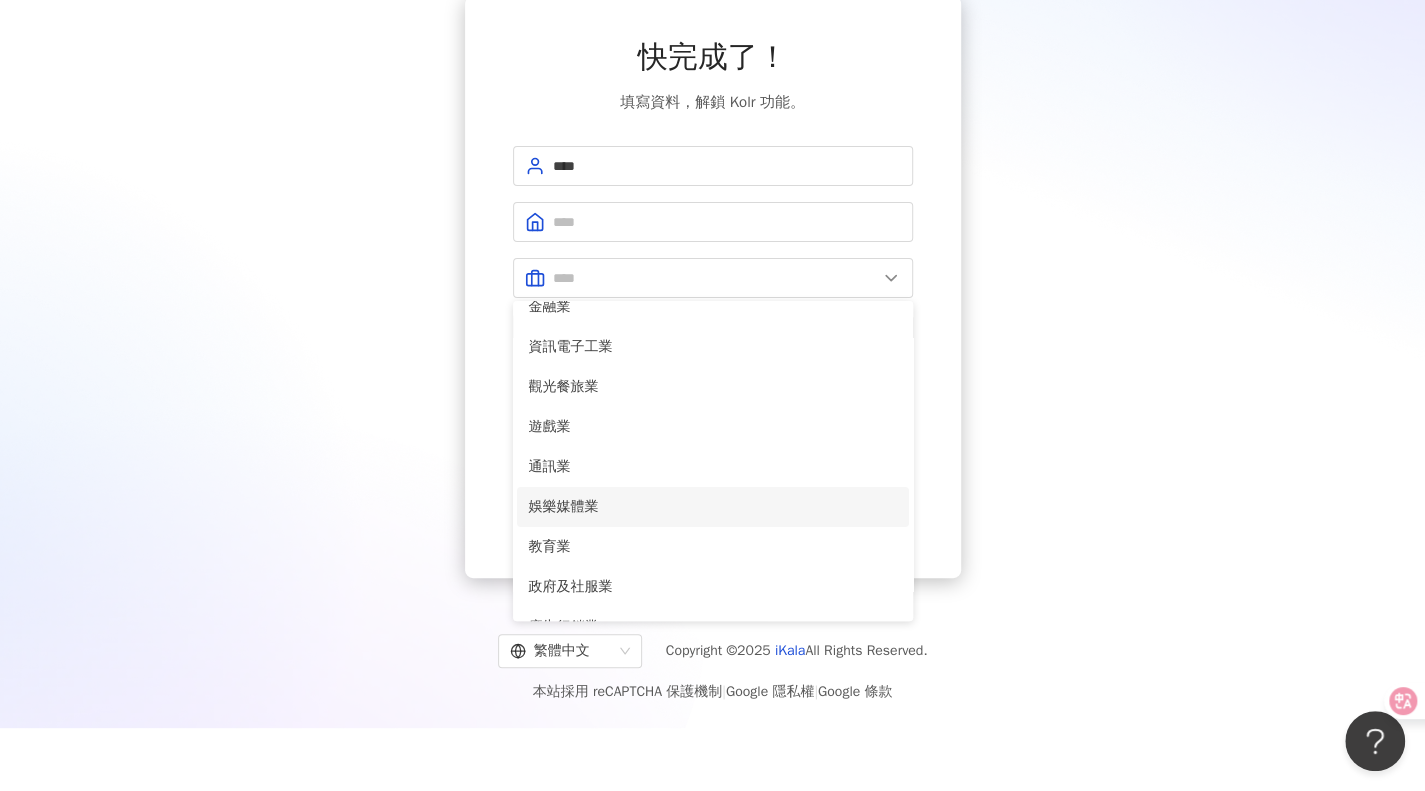click on "娛樂媒體業" at bounding box center (713, 507) 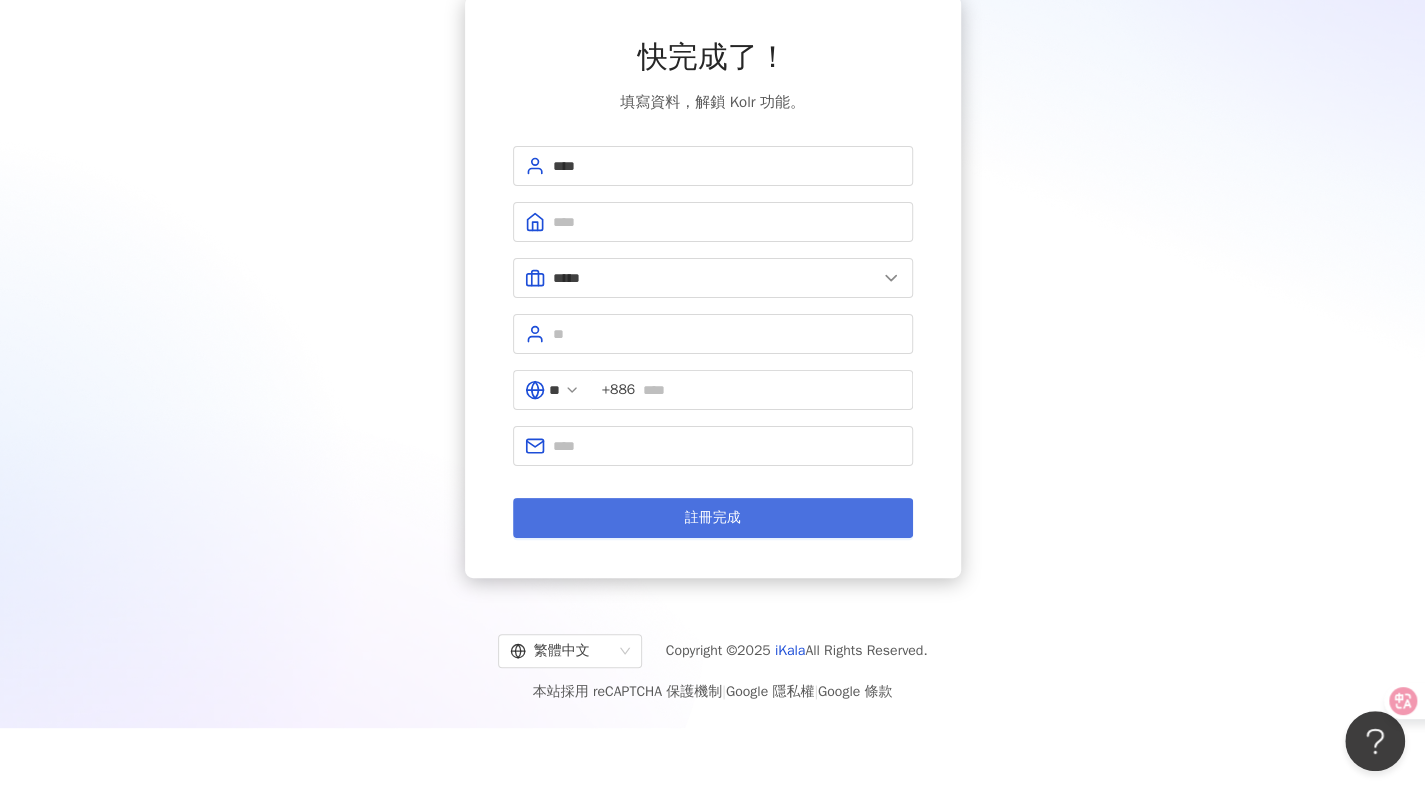 click on "註冊完成" at bounding box center (713, 518) 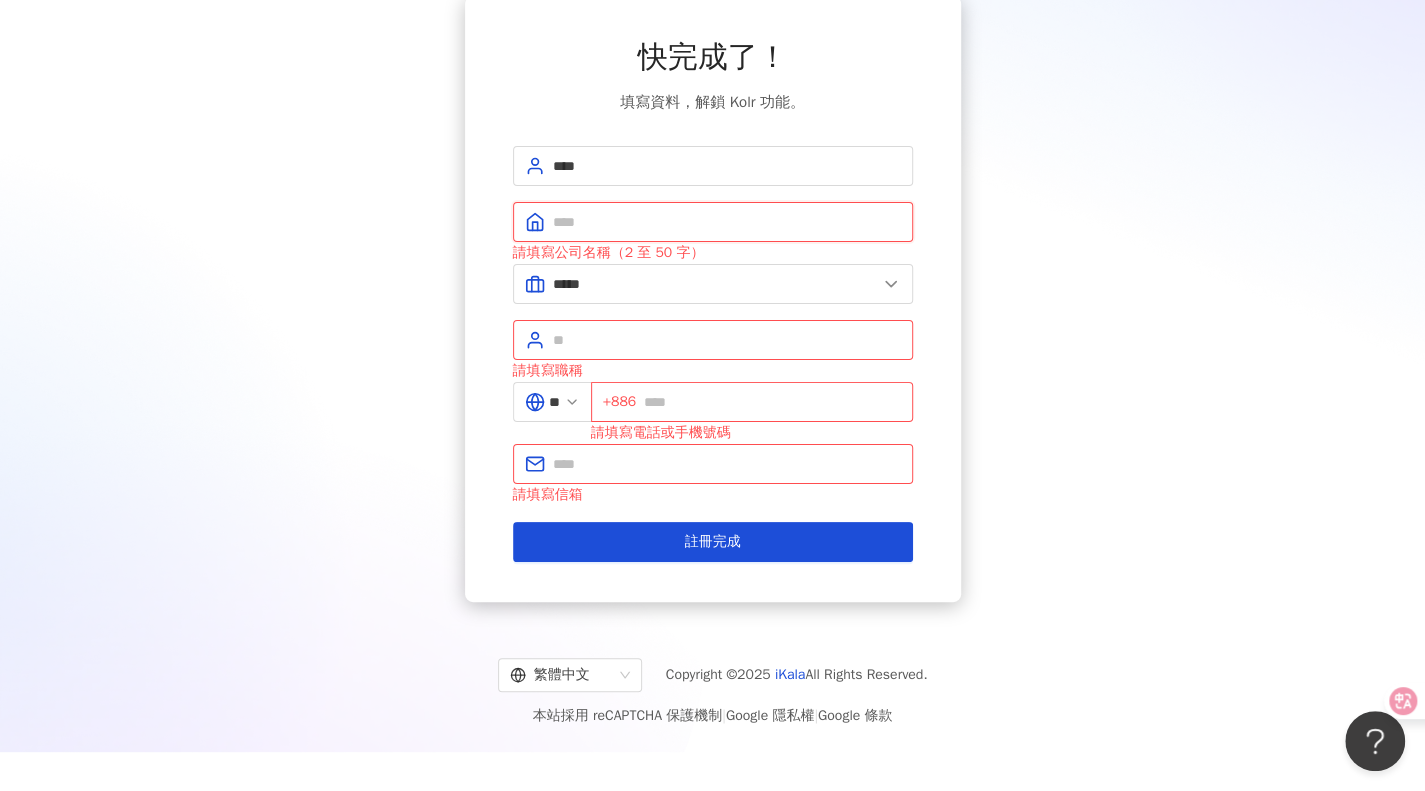 click at bounding box center (727, 222) 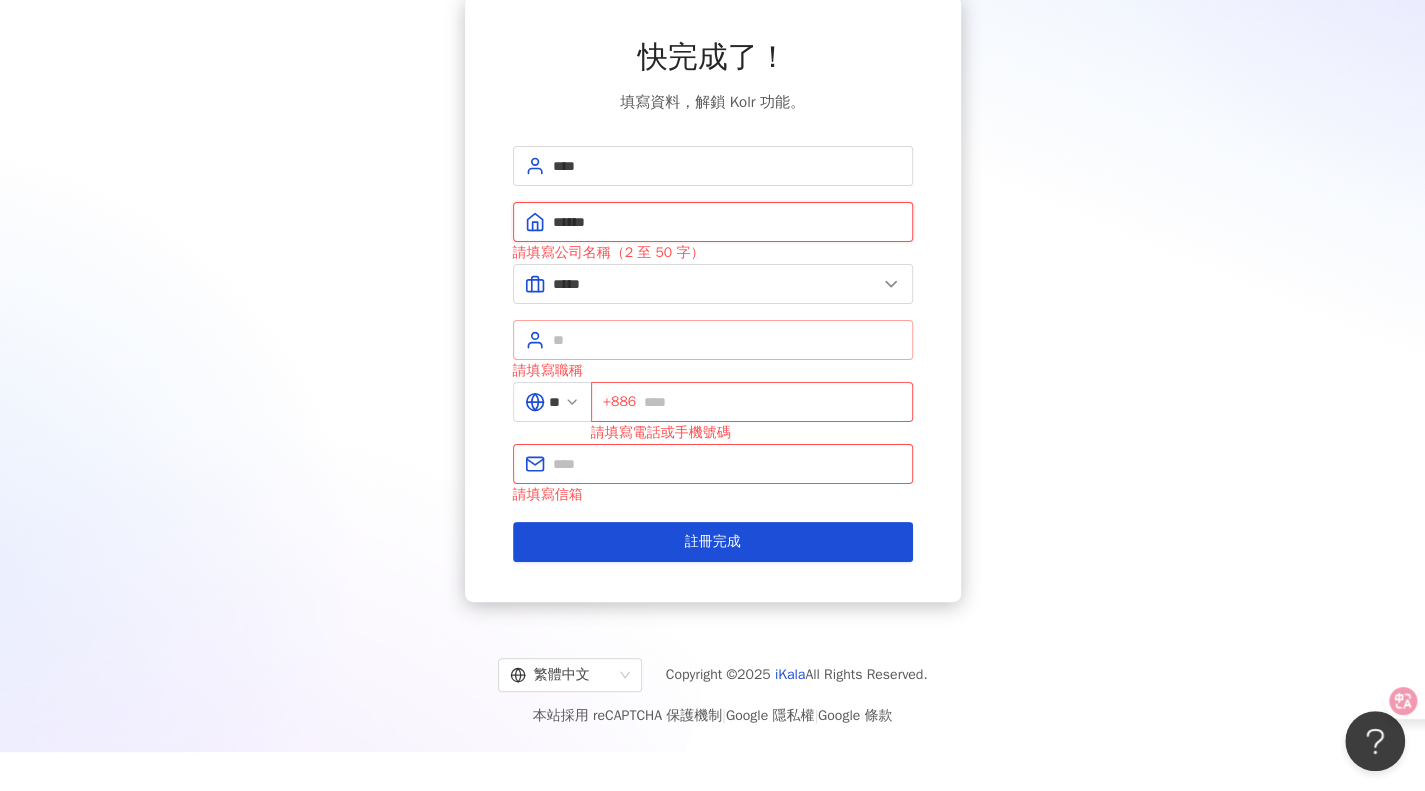type on "******" 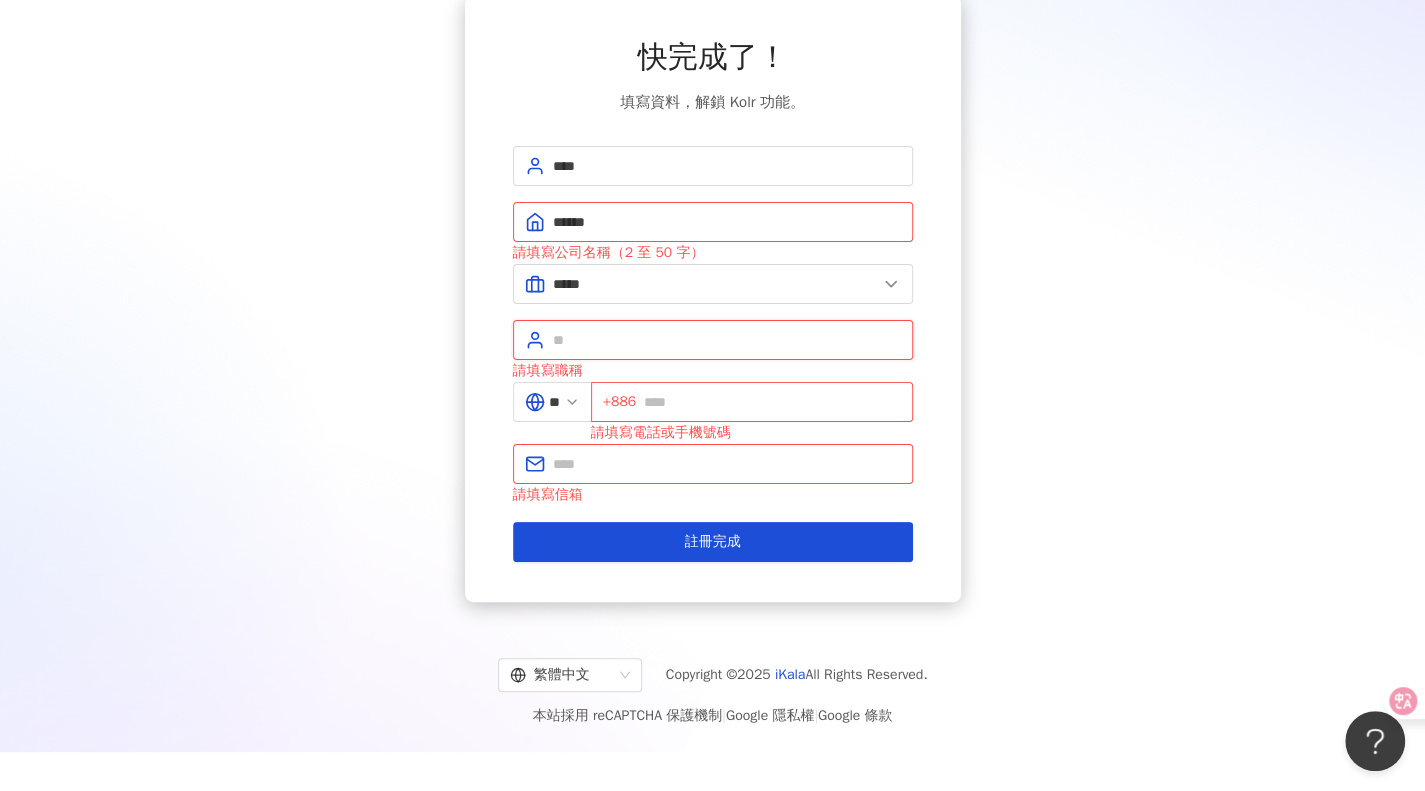 click at bounding box center [727, 340] 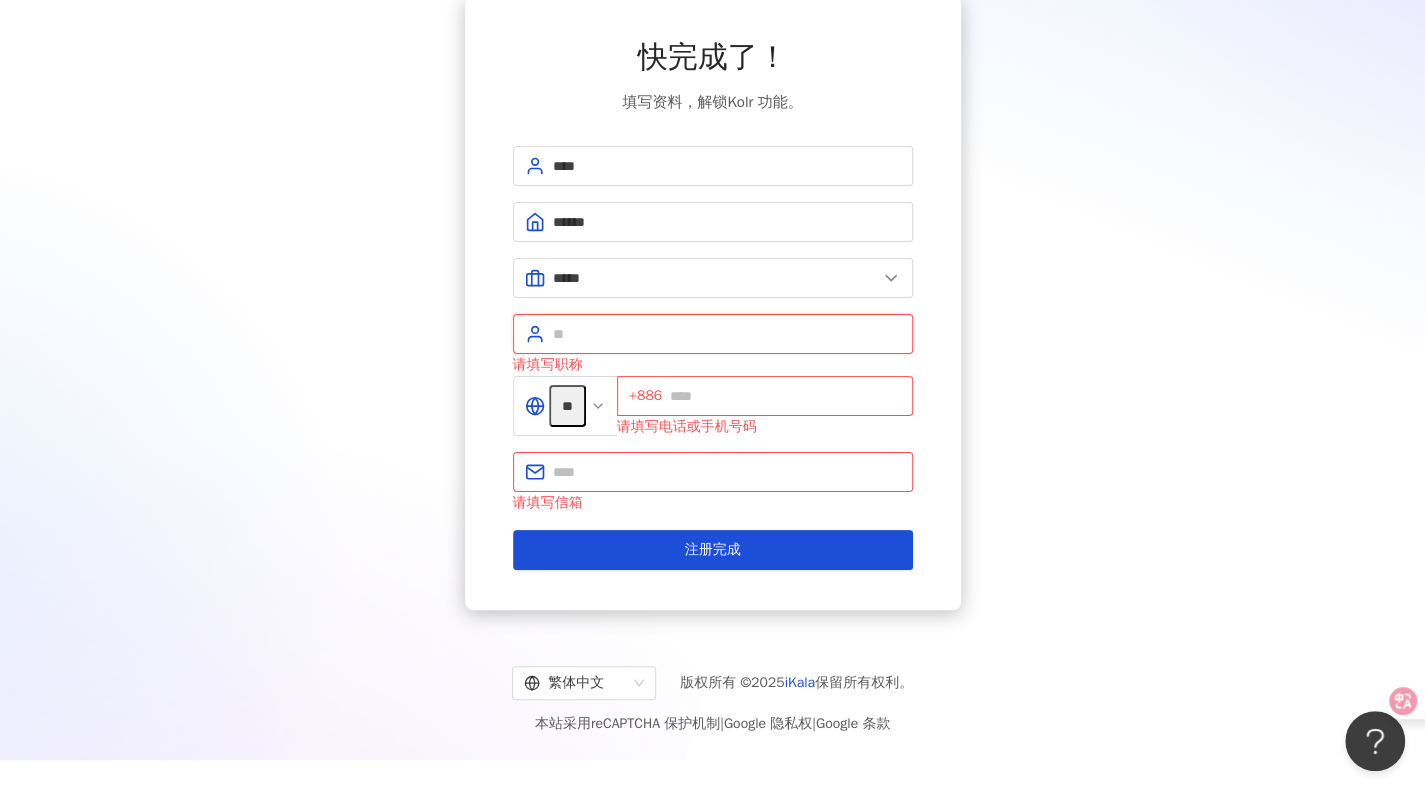 click at bounding box center (727, 334) 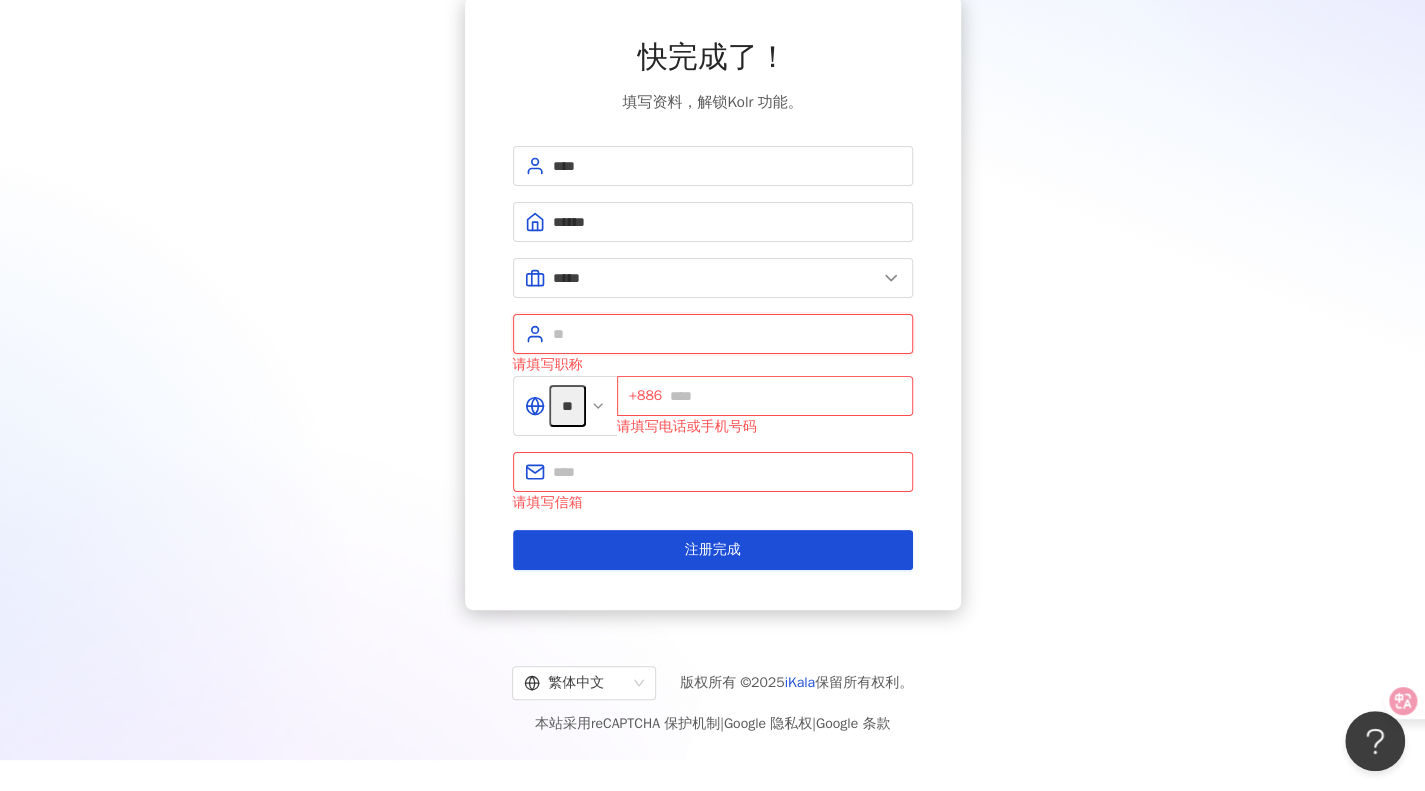 type on "*" 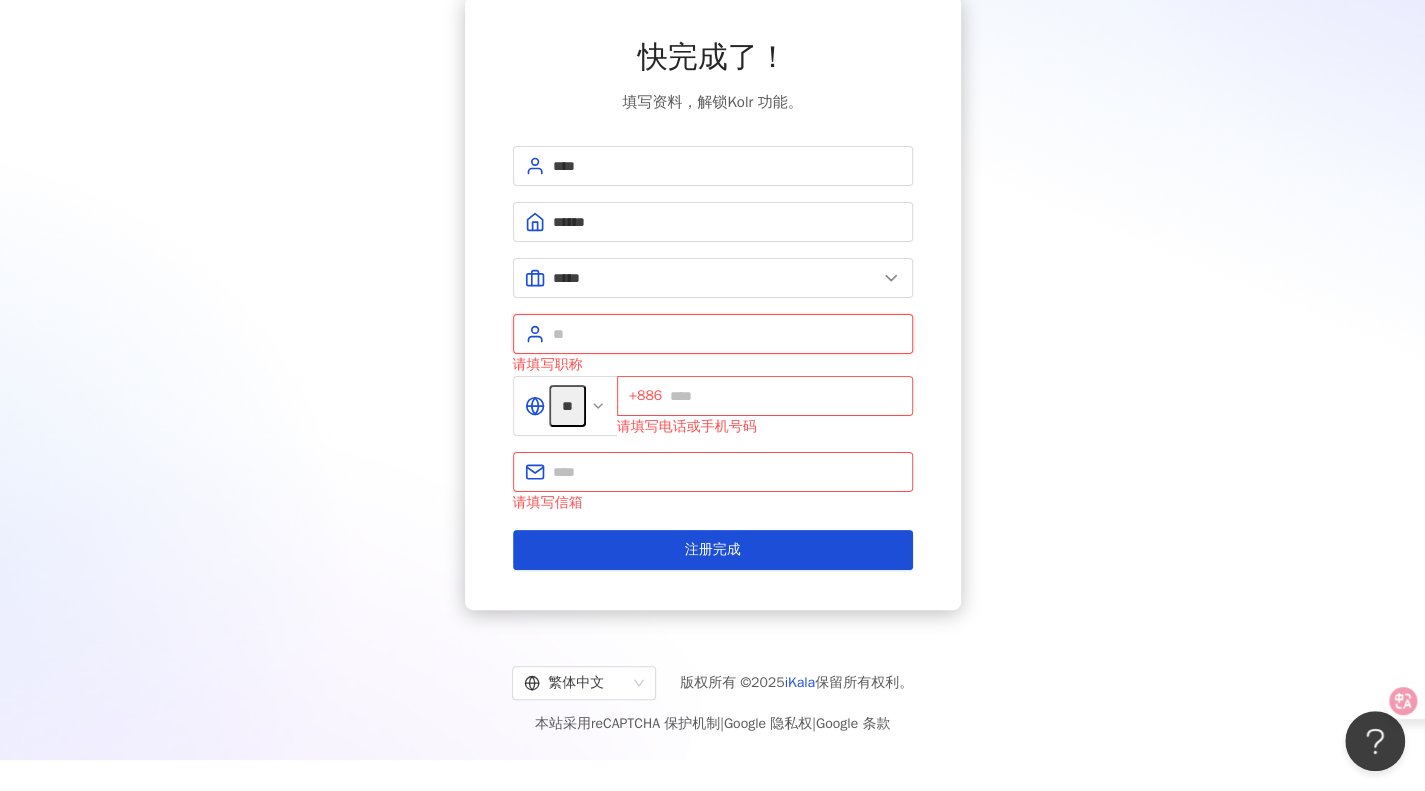 type on "**" 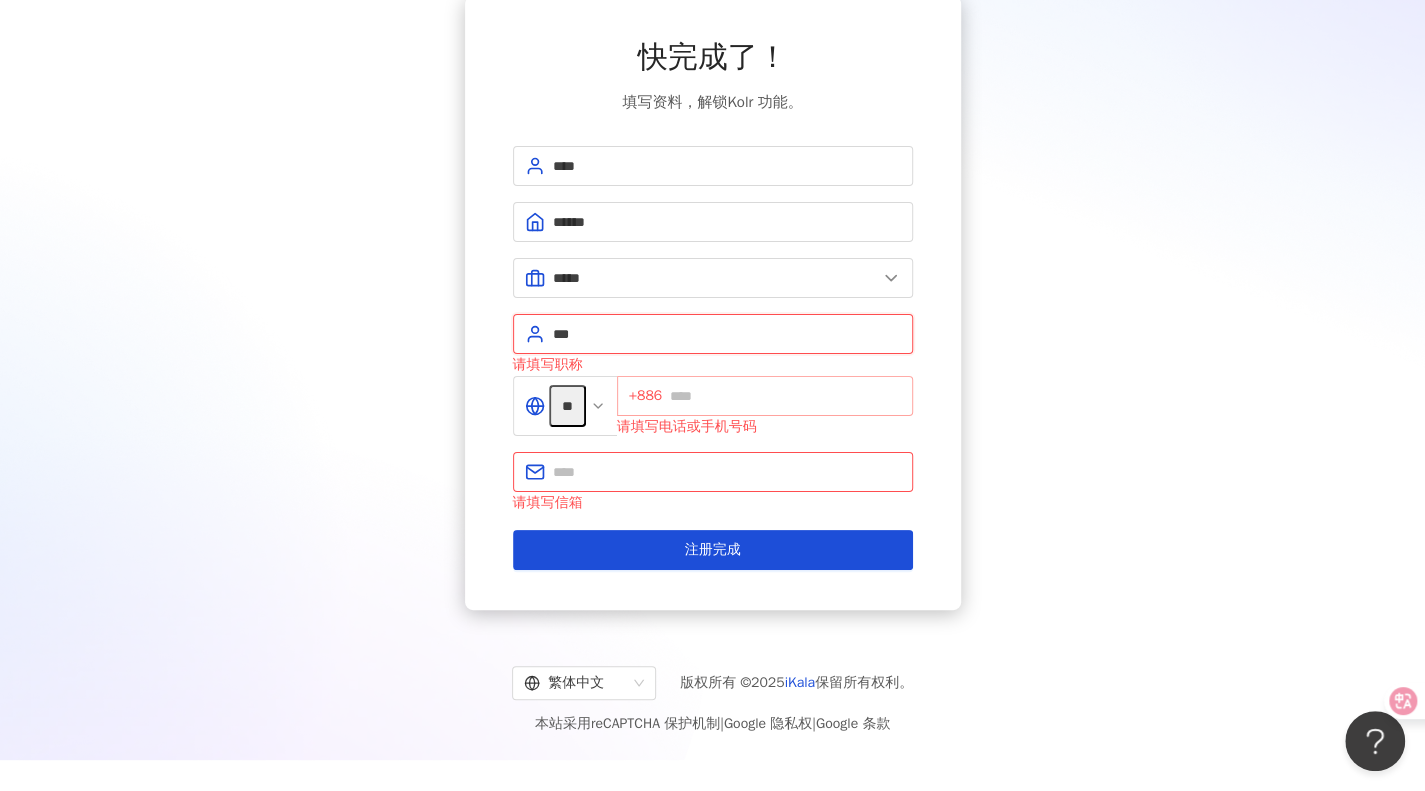 type on "***" 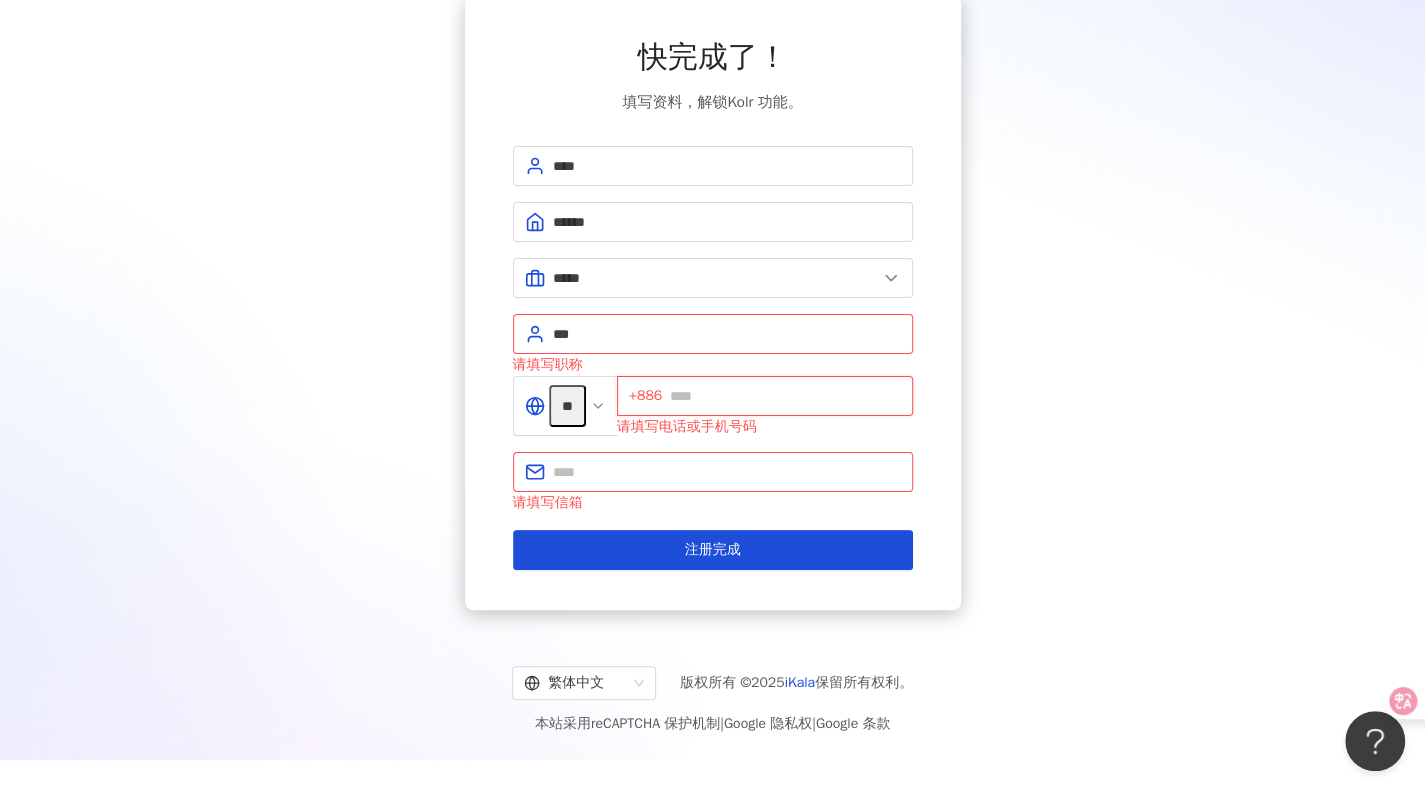 click at bounding box center (785, 396) 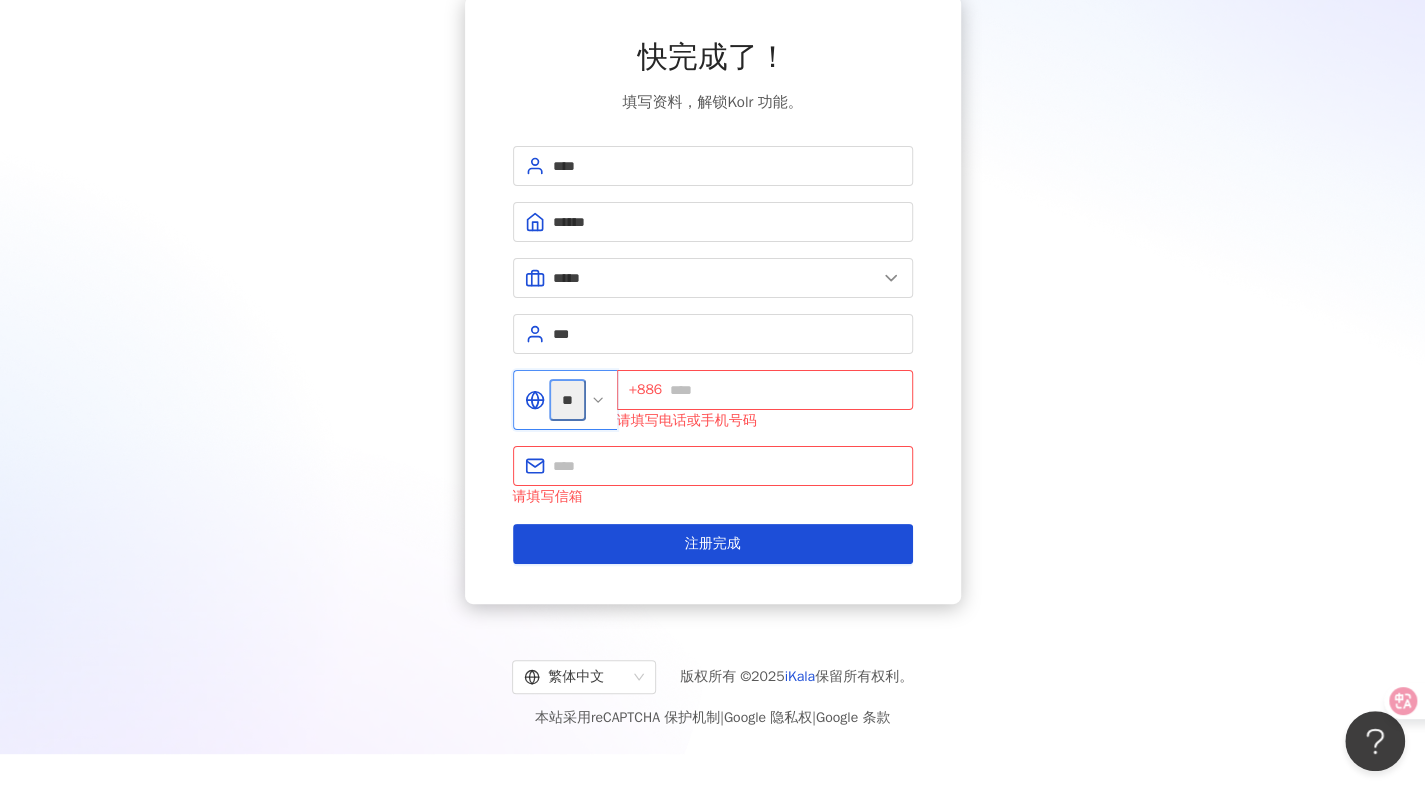 click on "**" at bounding box center (567, 400) 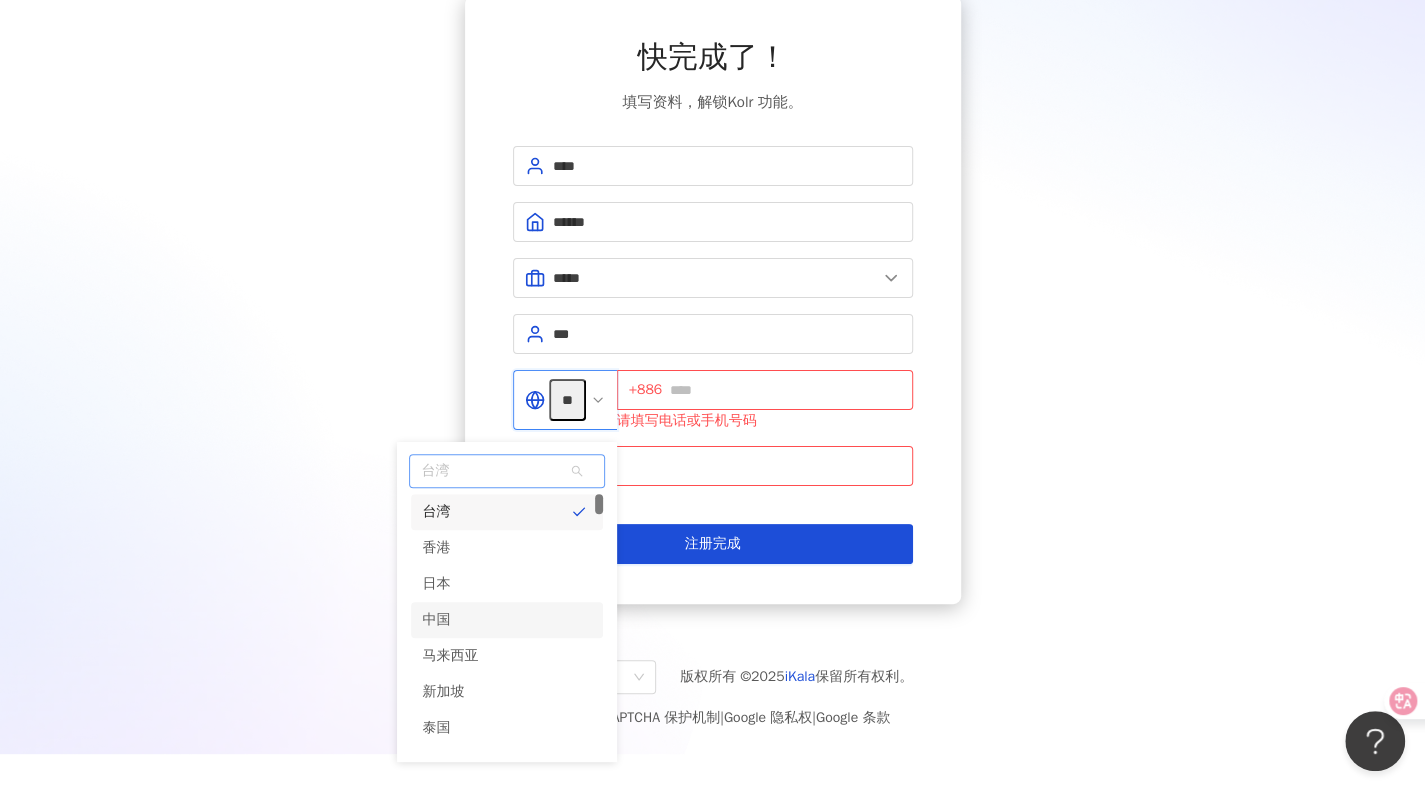 click on "中国" at bounding box center [507, 620] 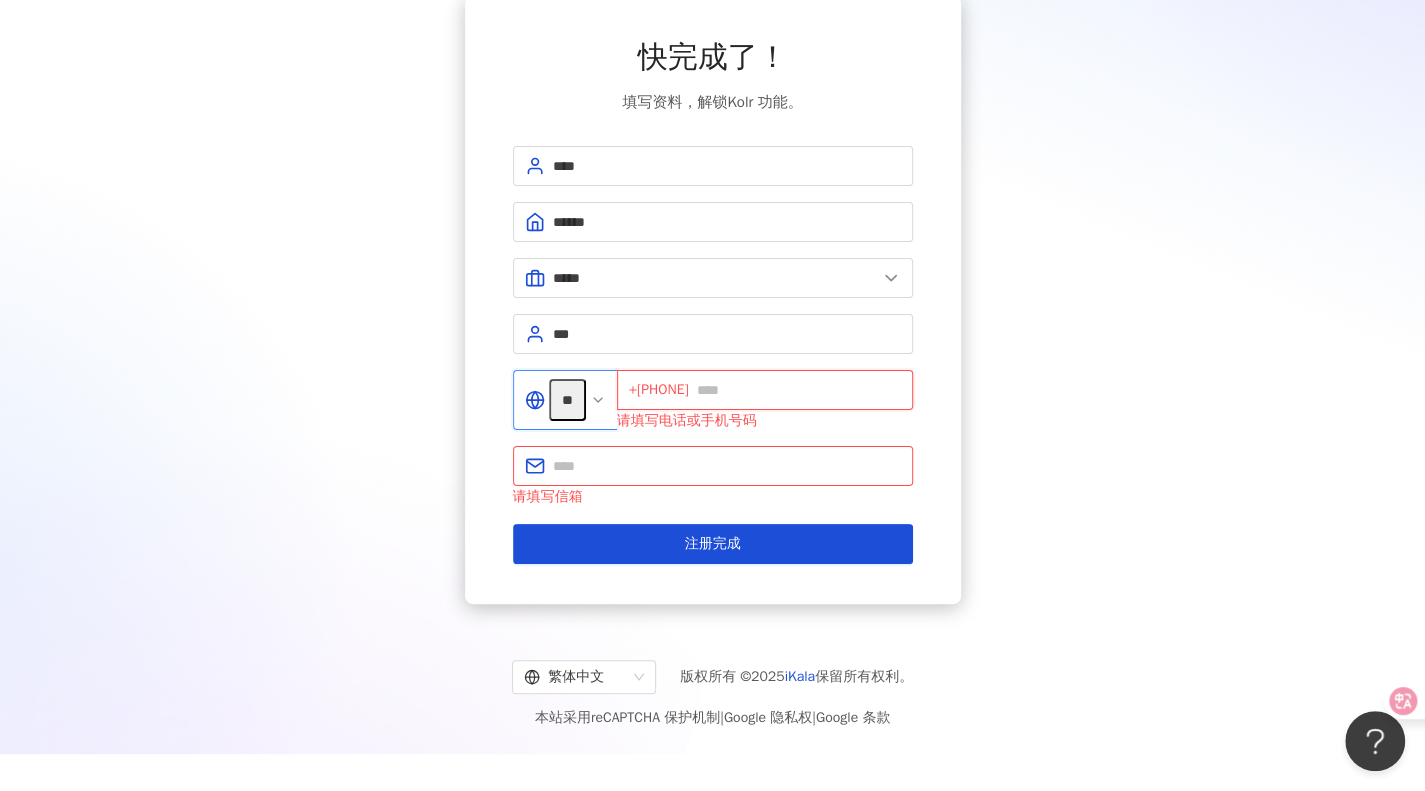 click at bounding box center [799, 390] 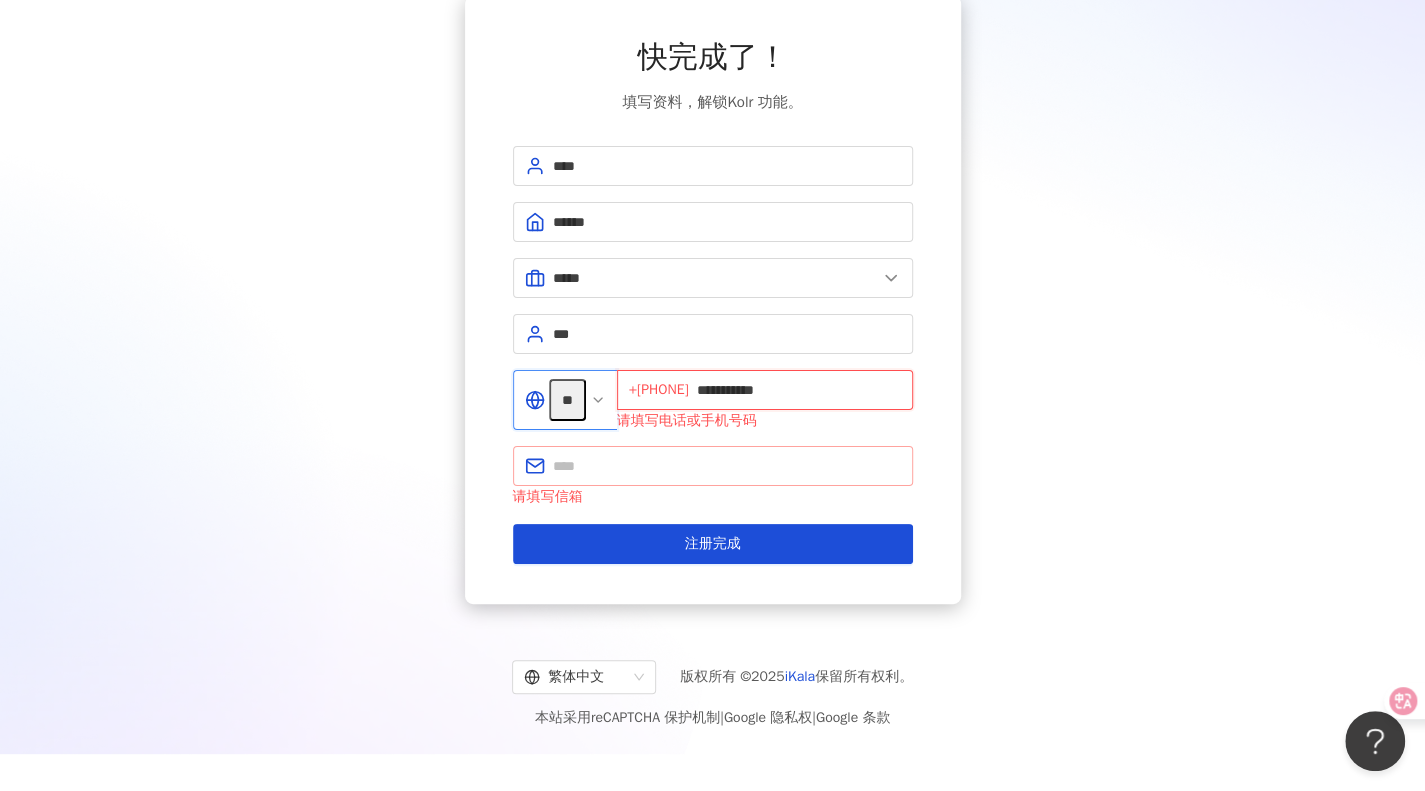 type on "**********" 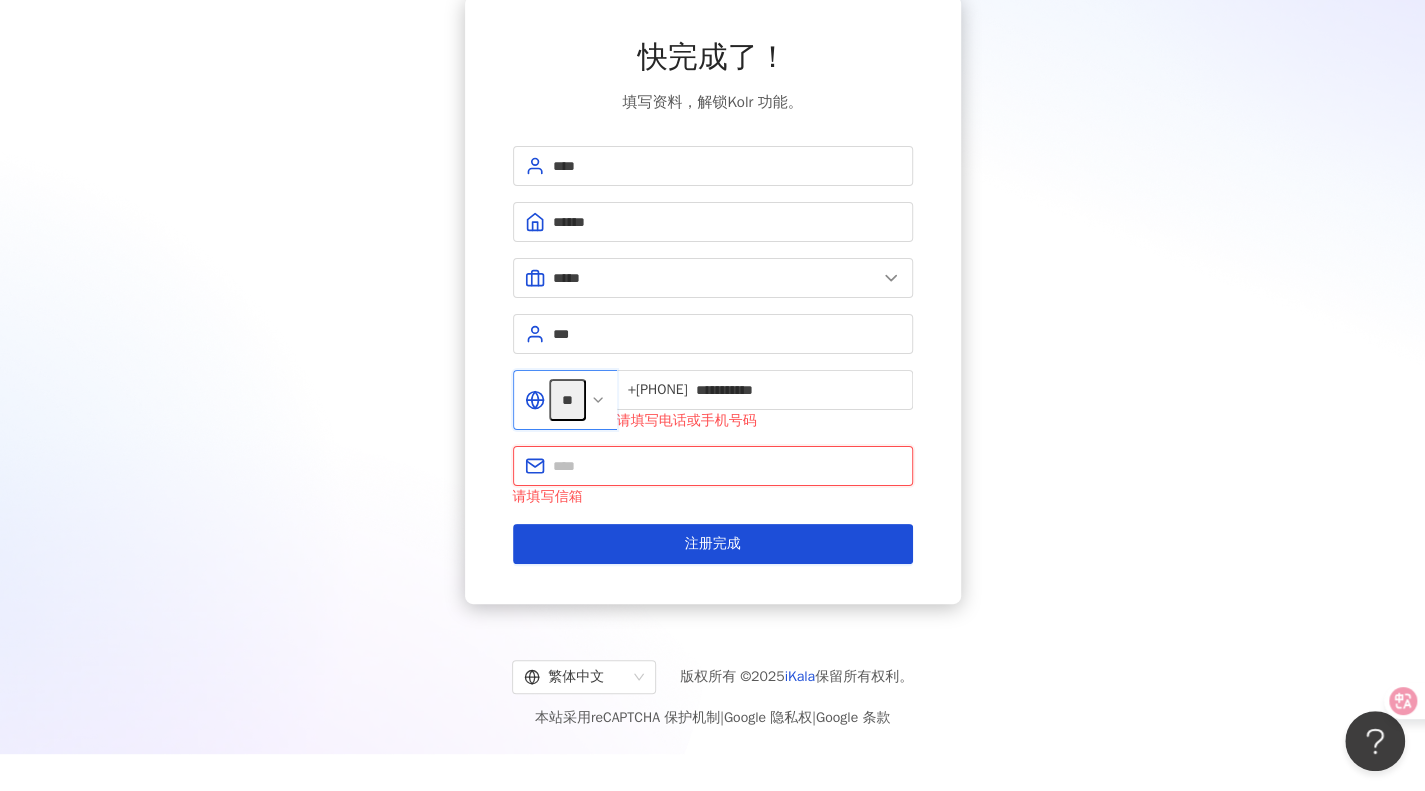 click at bounding box center [727, 466] 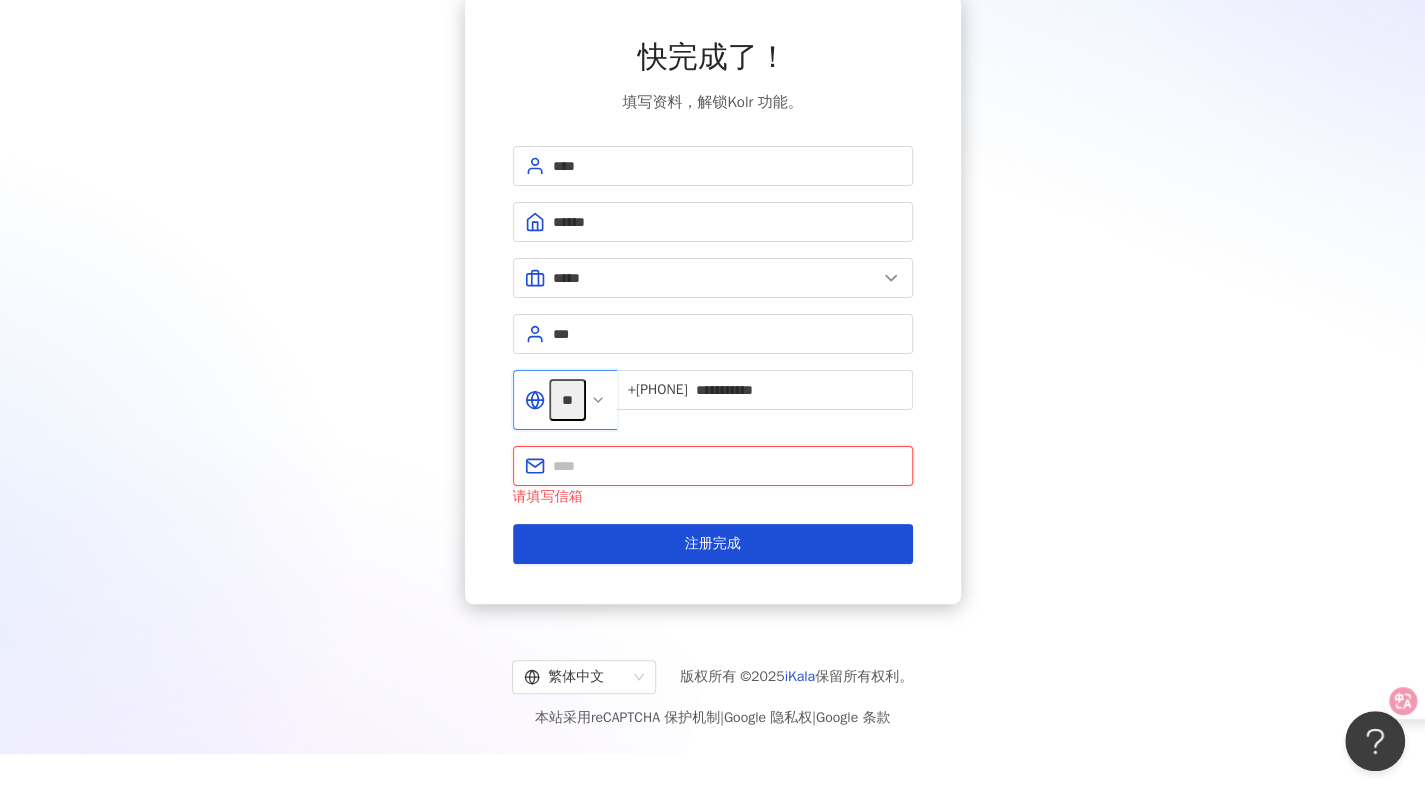 type on "**********" 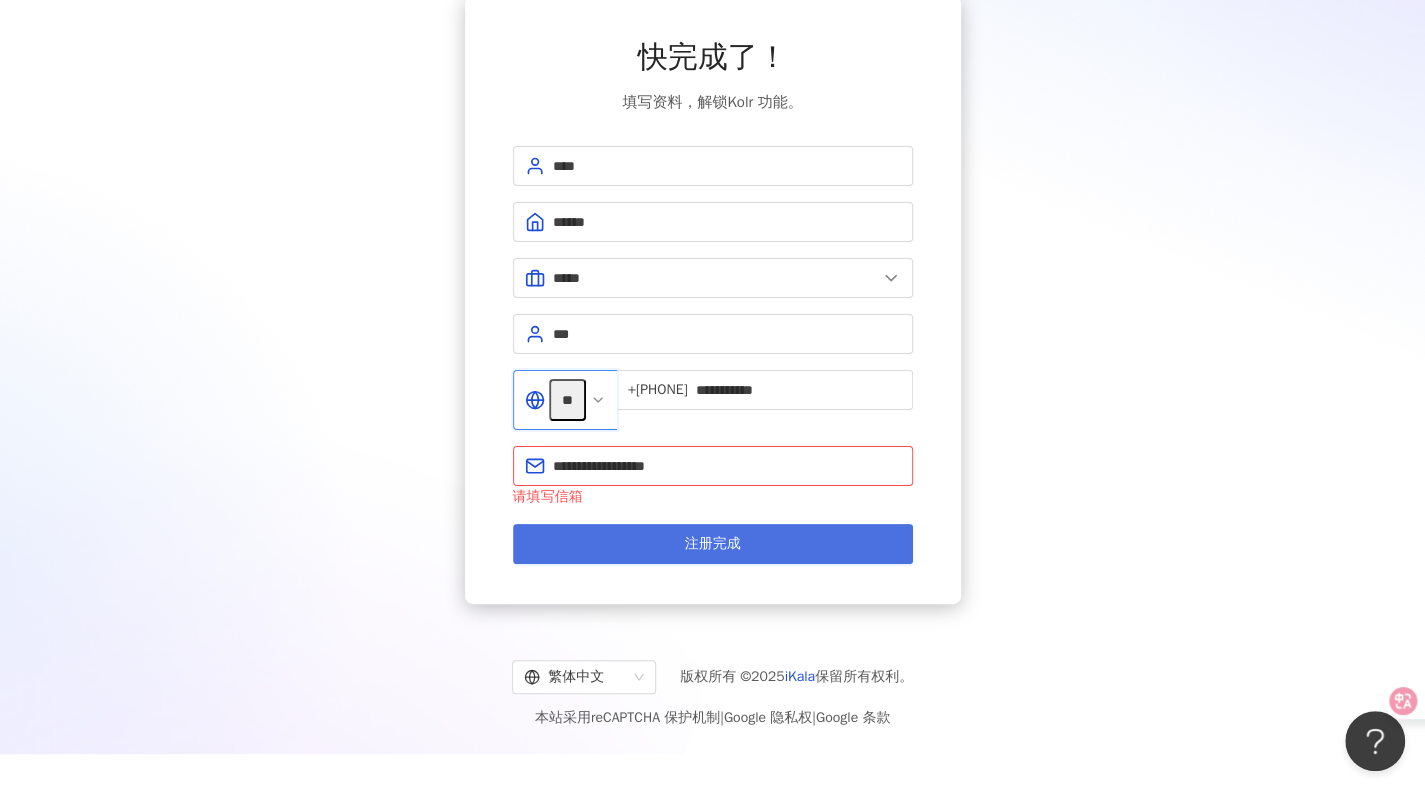 click on "注册完成" at bounding box center [713, 543] 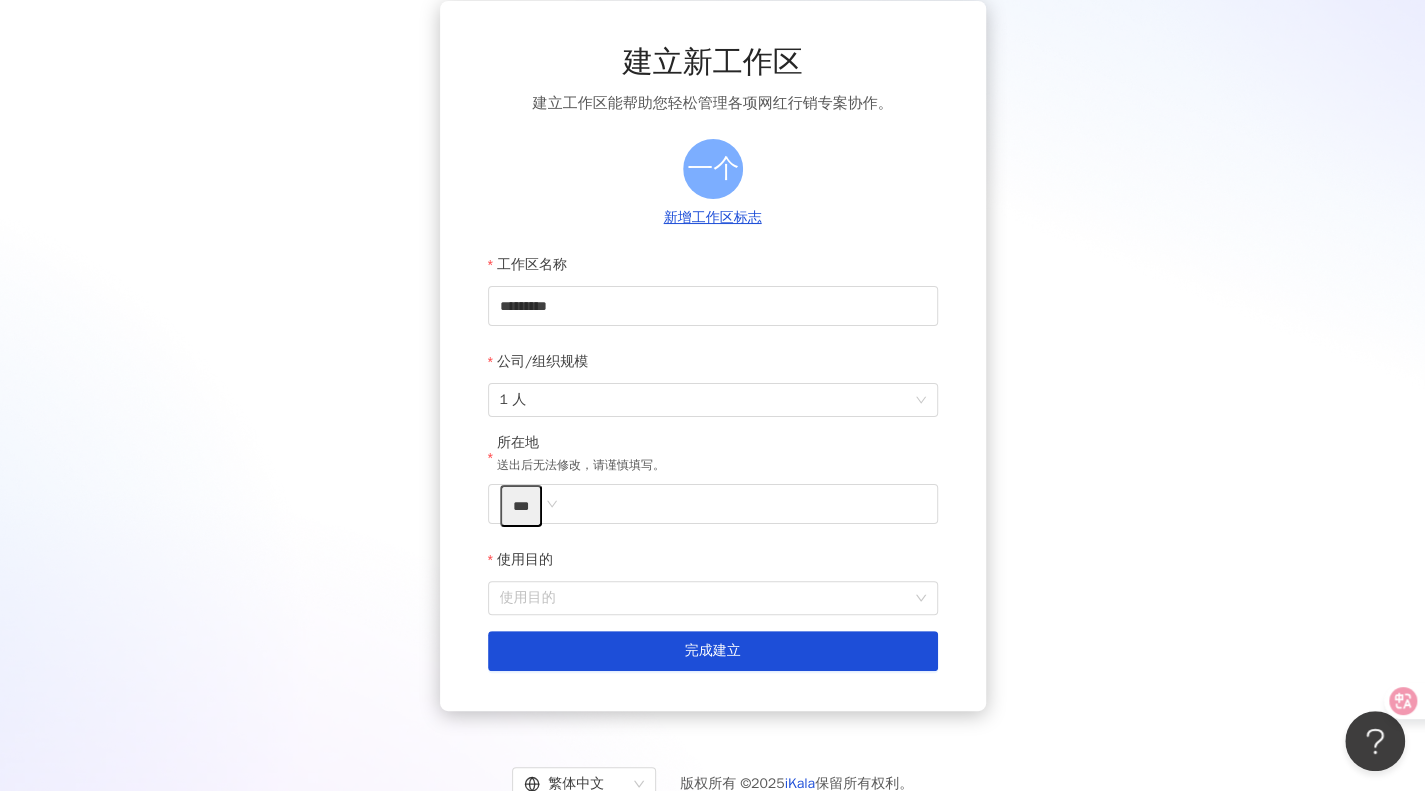 scroll, scrollTop: 88, scrollLeft: 0, axis: vertical 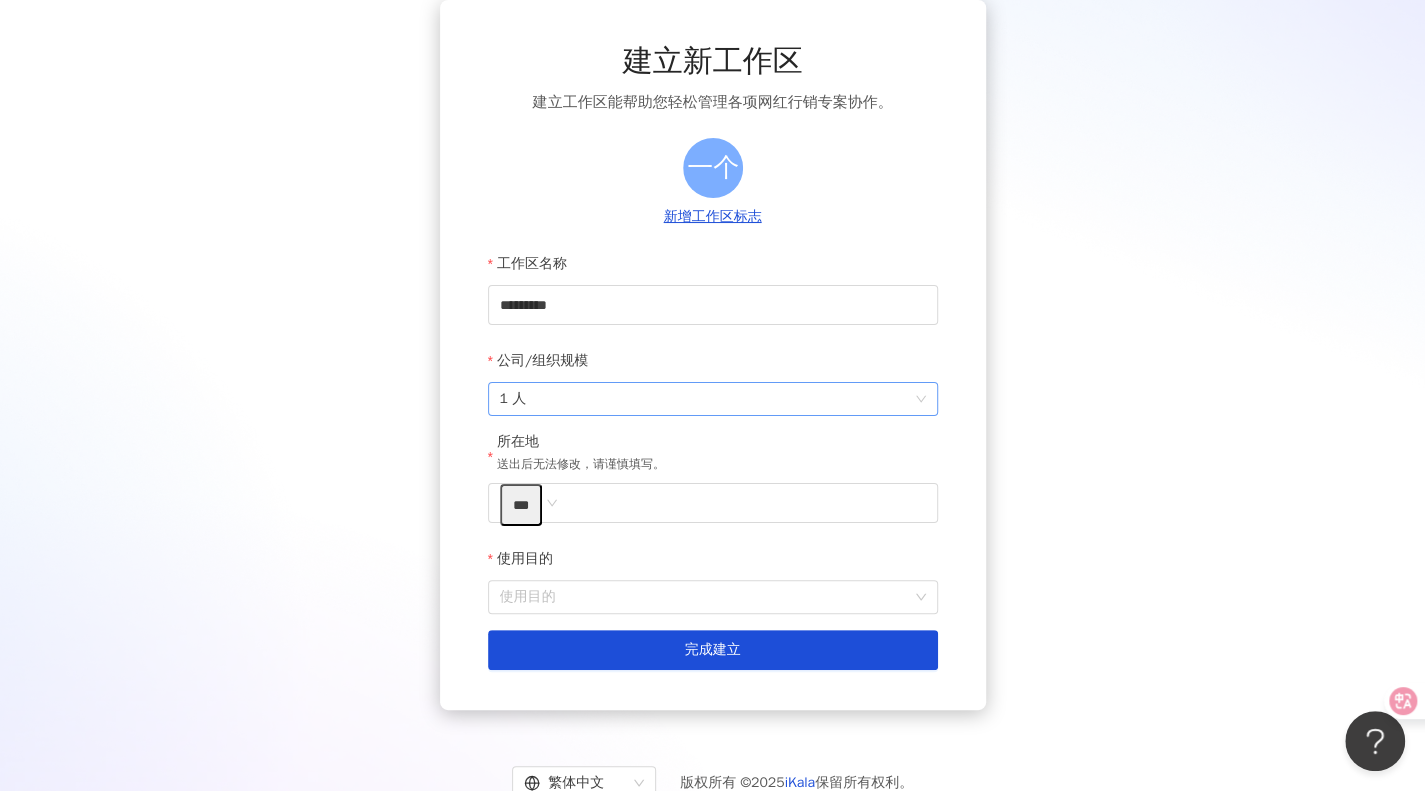 click on "1 人" at bounding box center [713, 399] 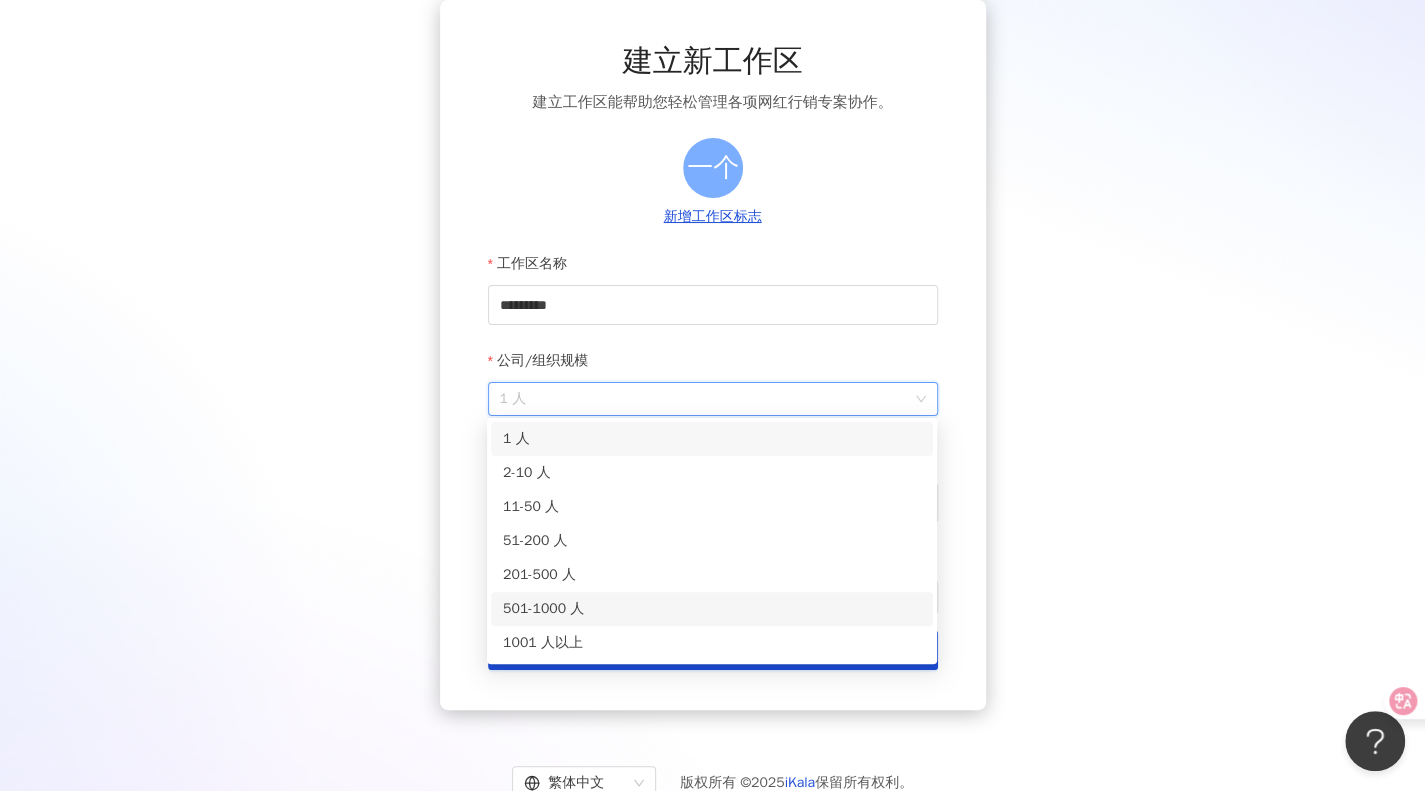 click on "501-1000 人" at bounding box center [712, 609] 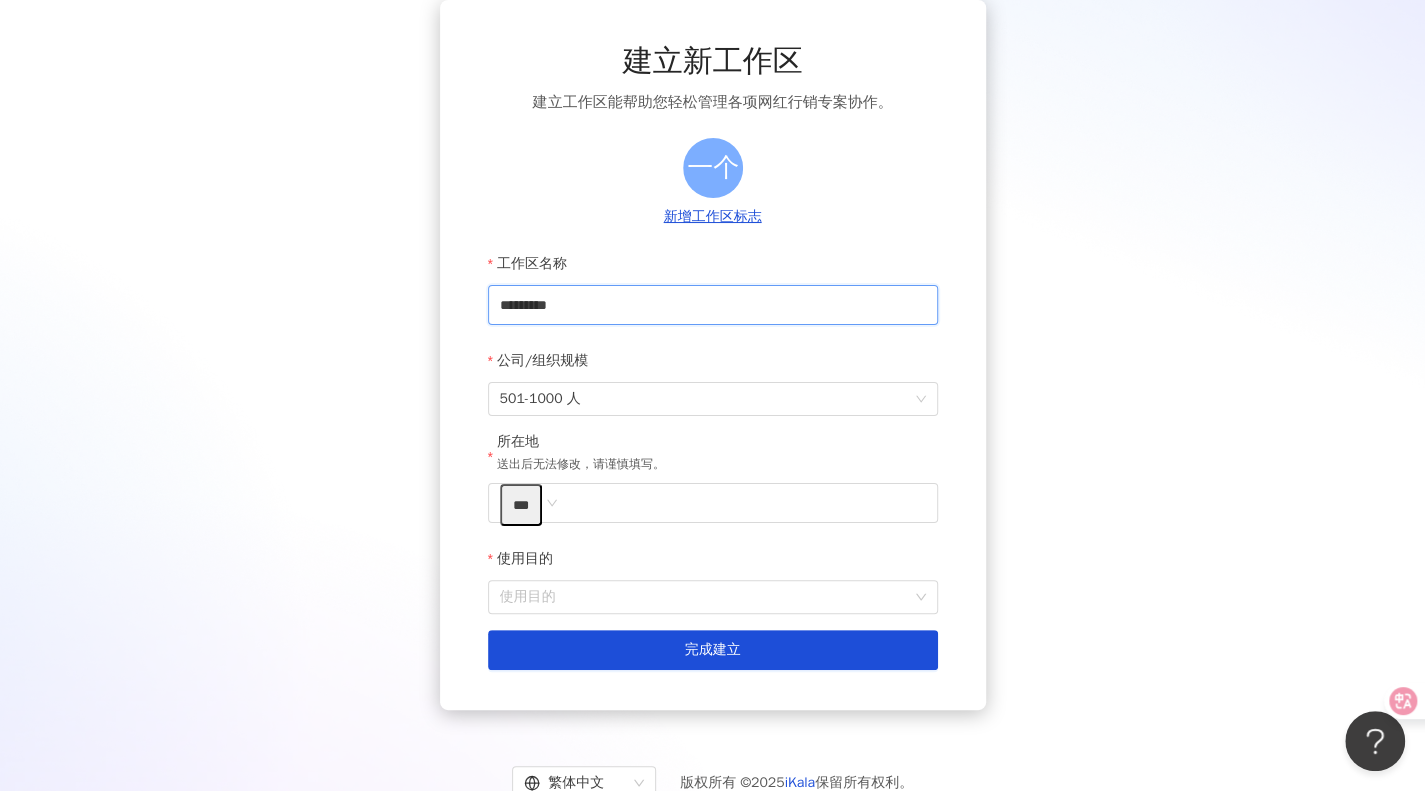 click on "*********" at bounding box center (713, 305) 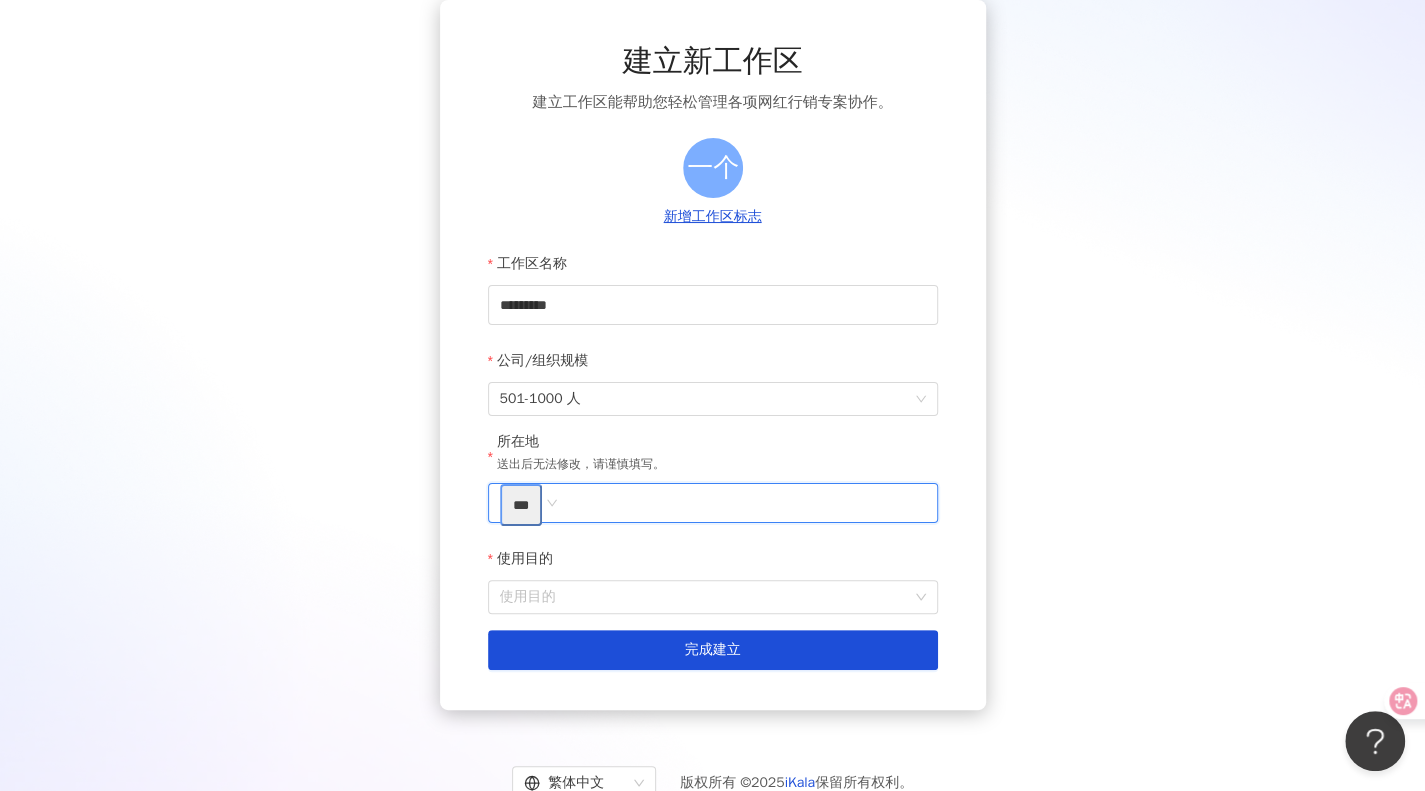 click on "***" at bounding box center [521, 505] 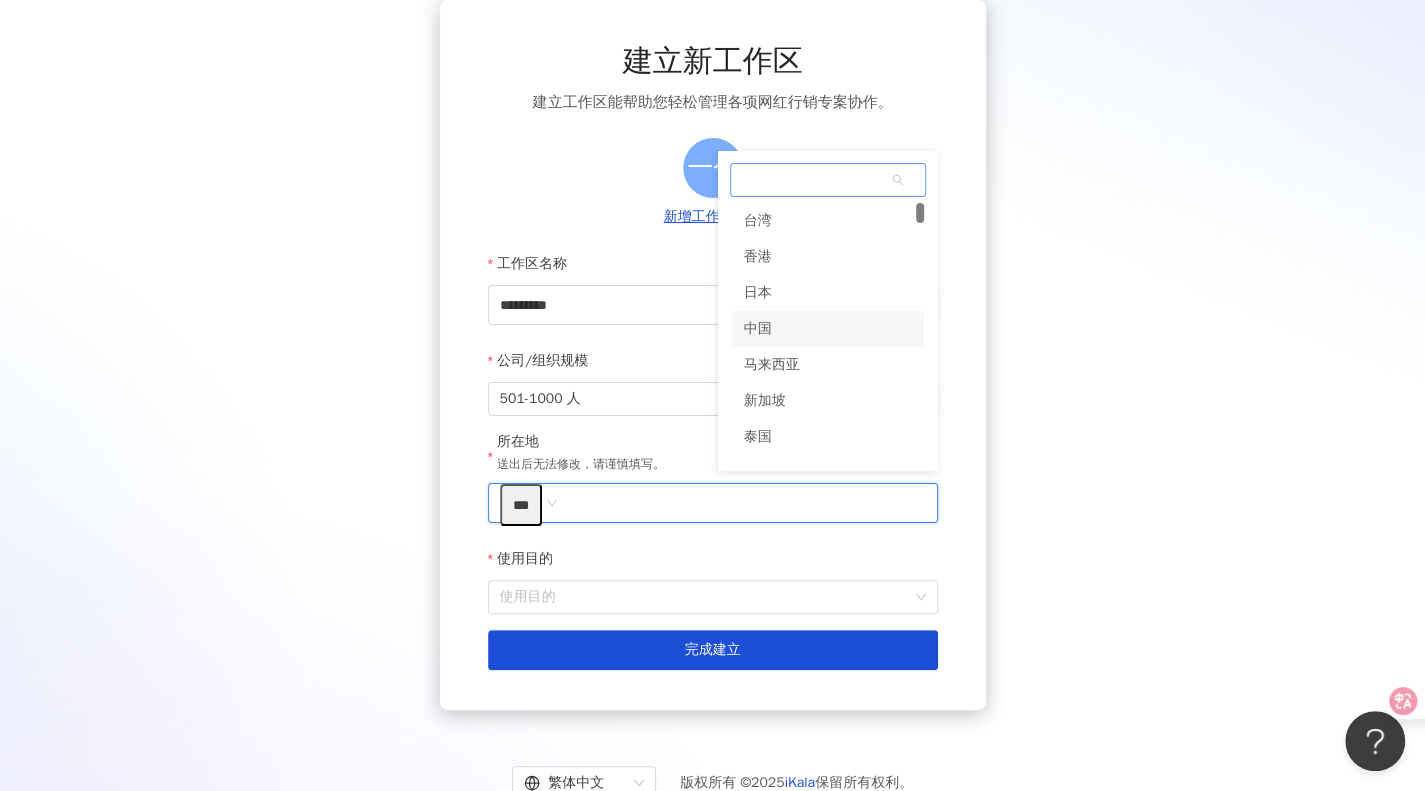 click on "中国" at bounding box center [828, 329] 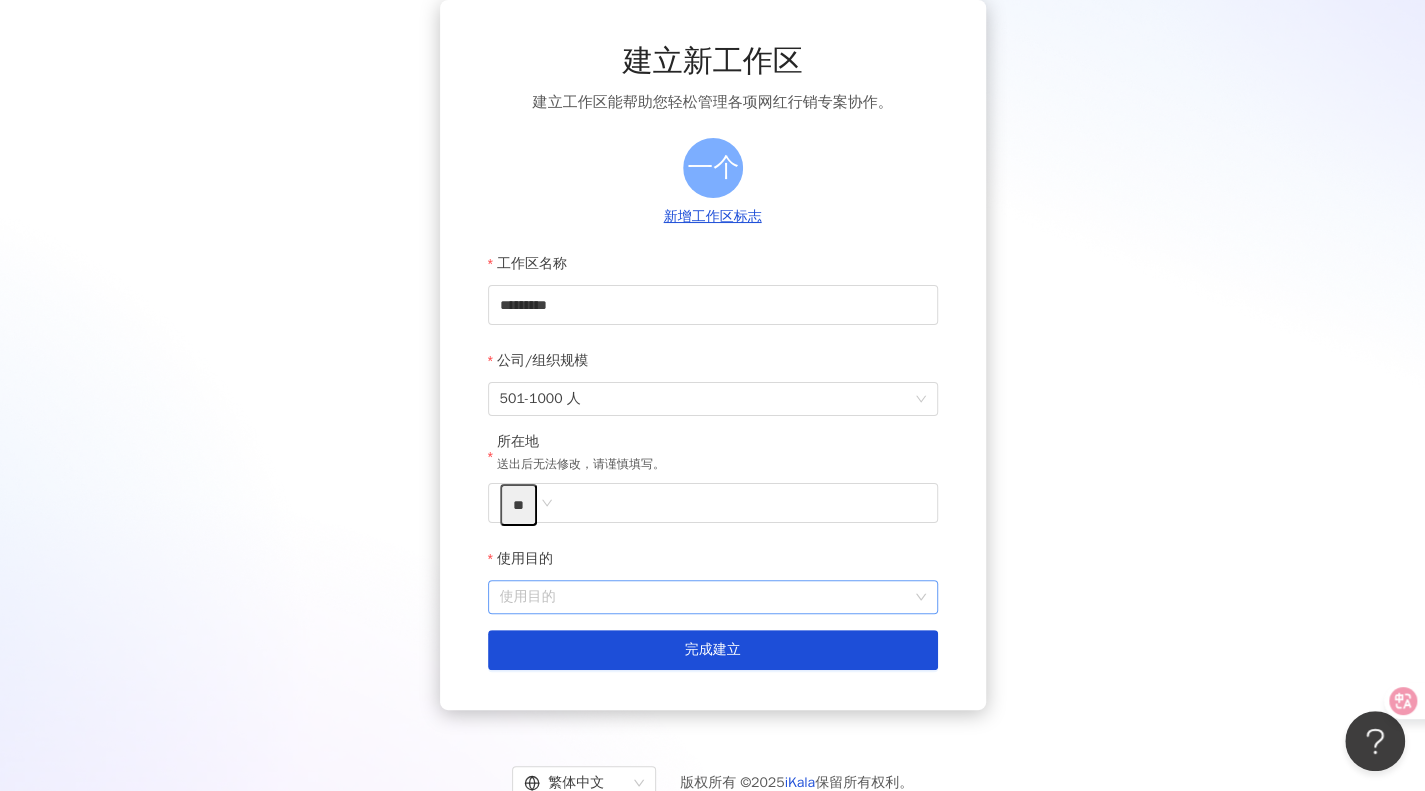 click on "使用目的" at bounding box center [713, 597] 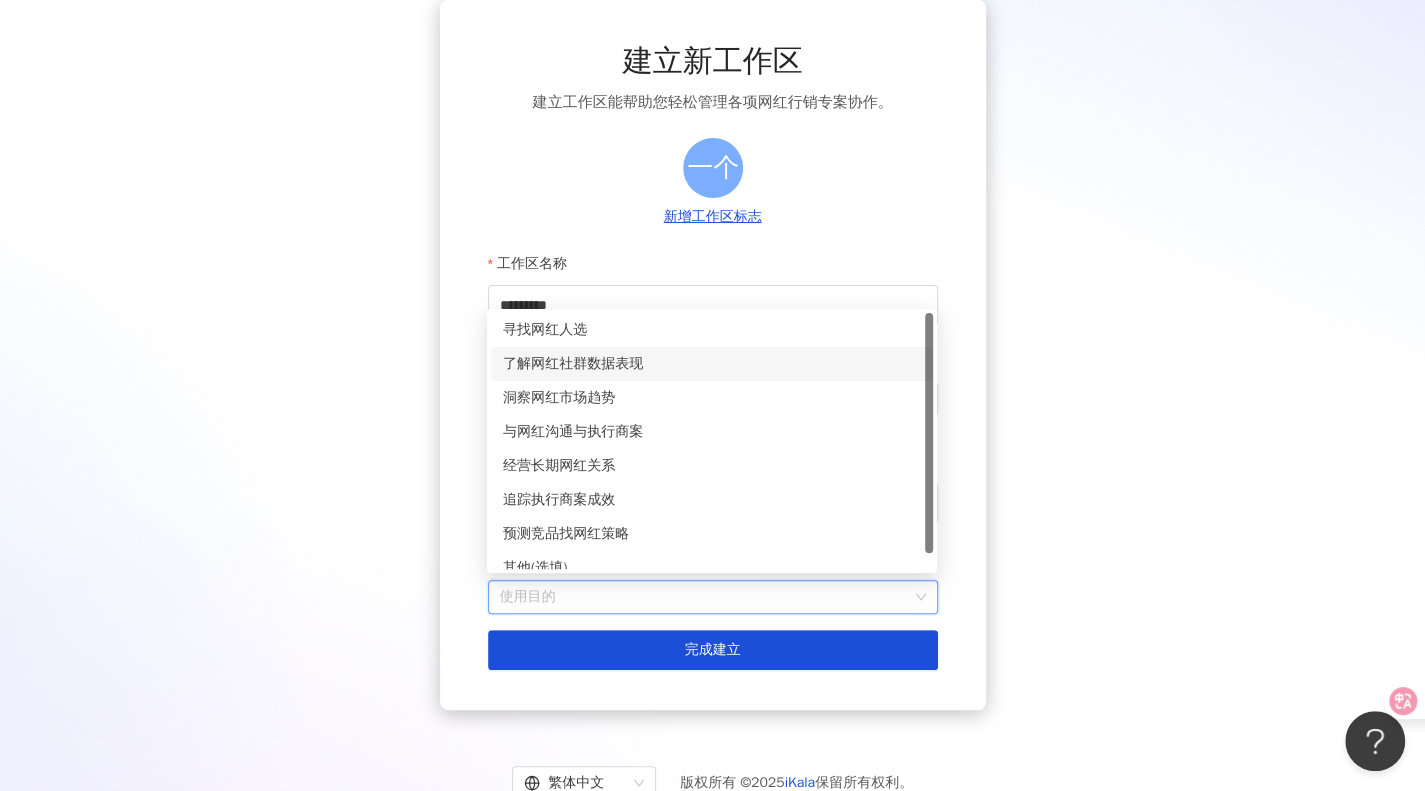 scroll, scrollTop: 16, scrollLeft: 0, axis: vertical 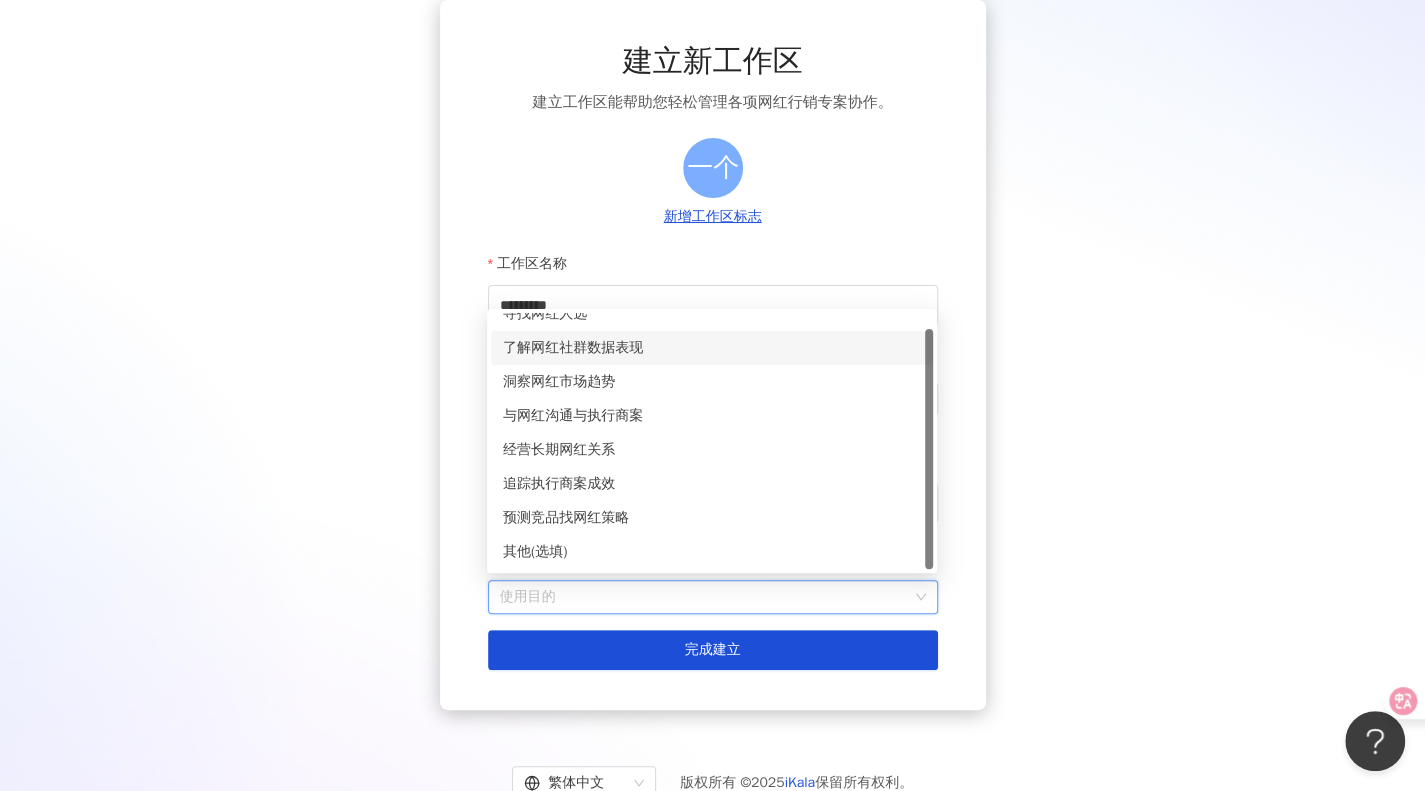 drag, startPoint x: 929, startPoint y: 375, endPoint x: 928, endPoint y: 431, distance: 56.008926 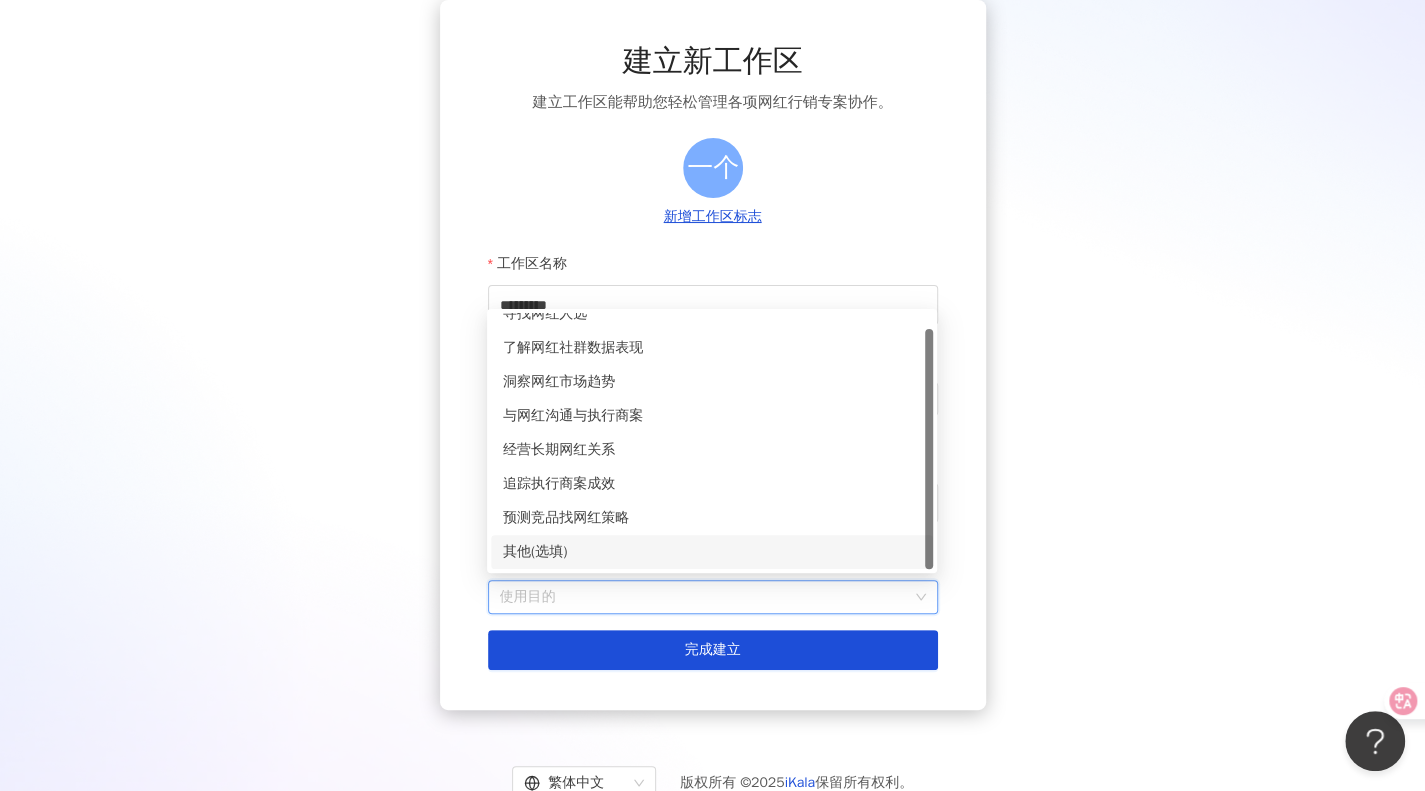 click on "其他(选填)" at bounding box center (712, 552) 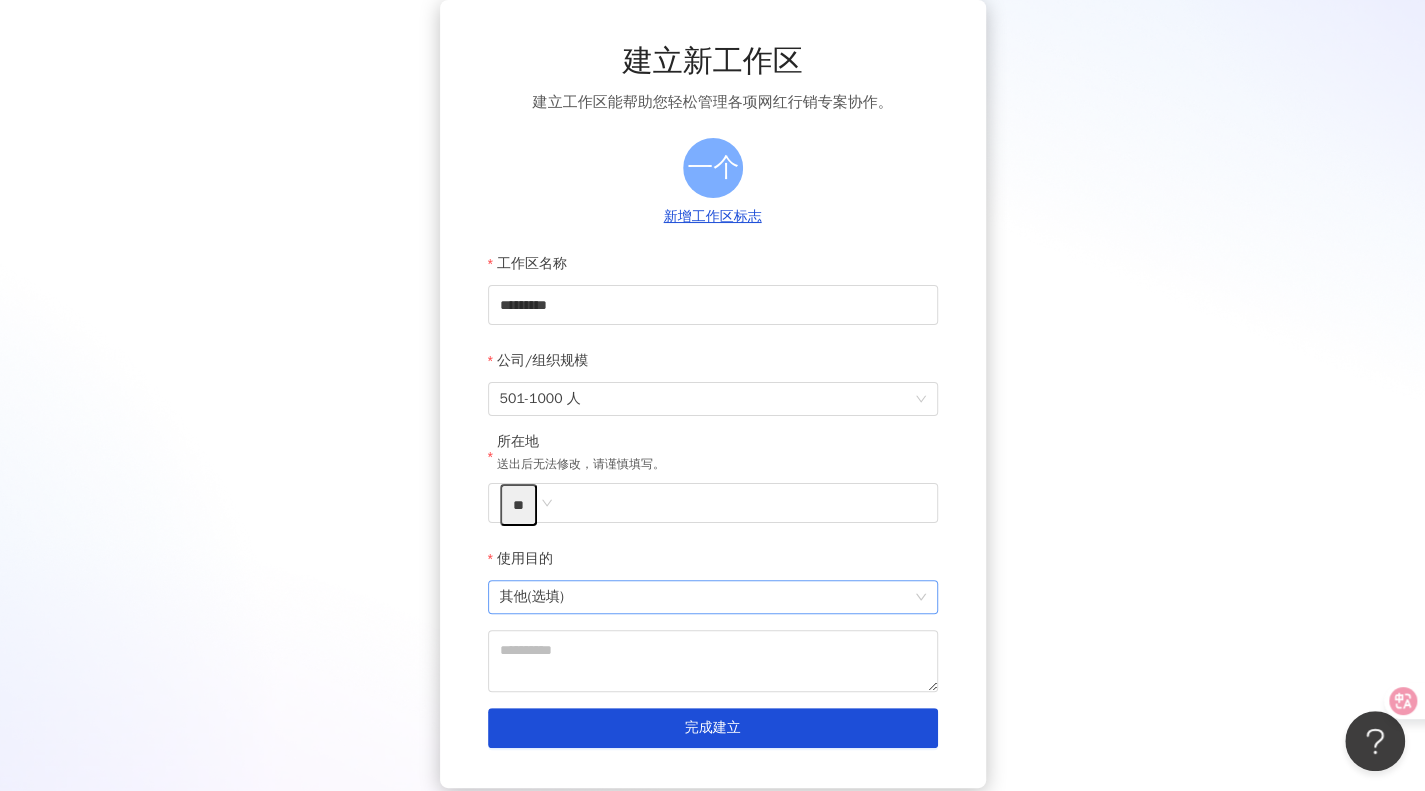 click on "其他(选填)" at bounding box center (713, 597) 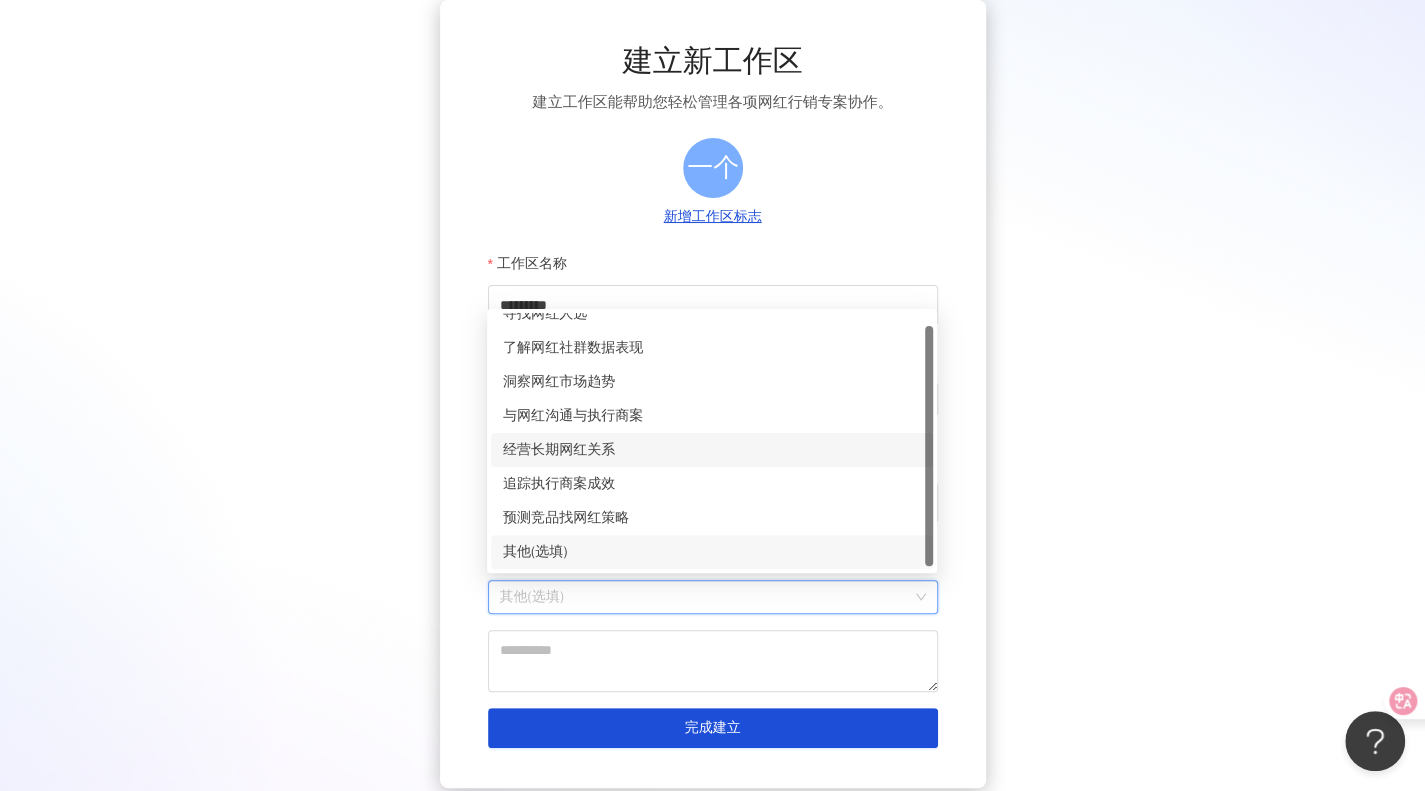scroll, scrollTop: 0, scrollLeft: 0, axis: both 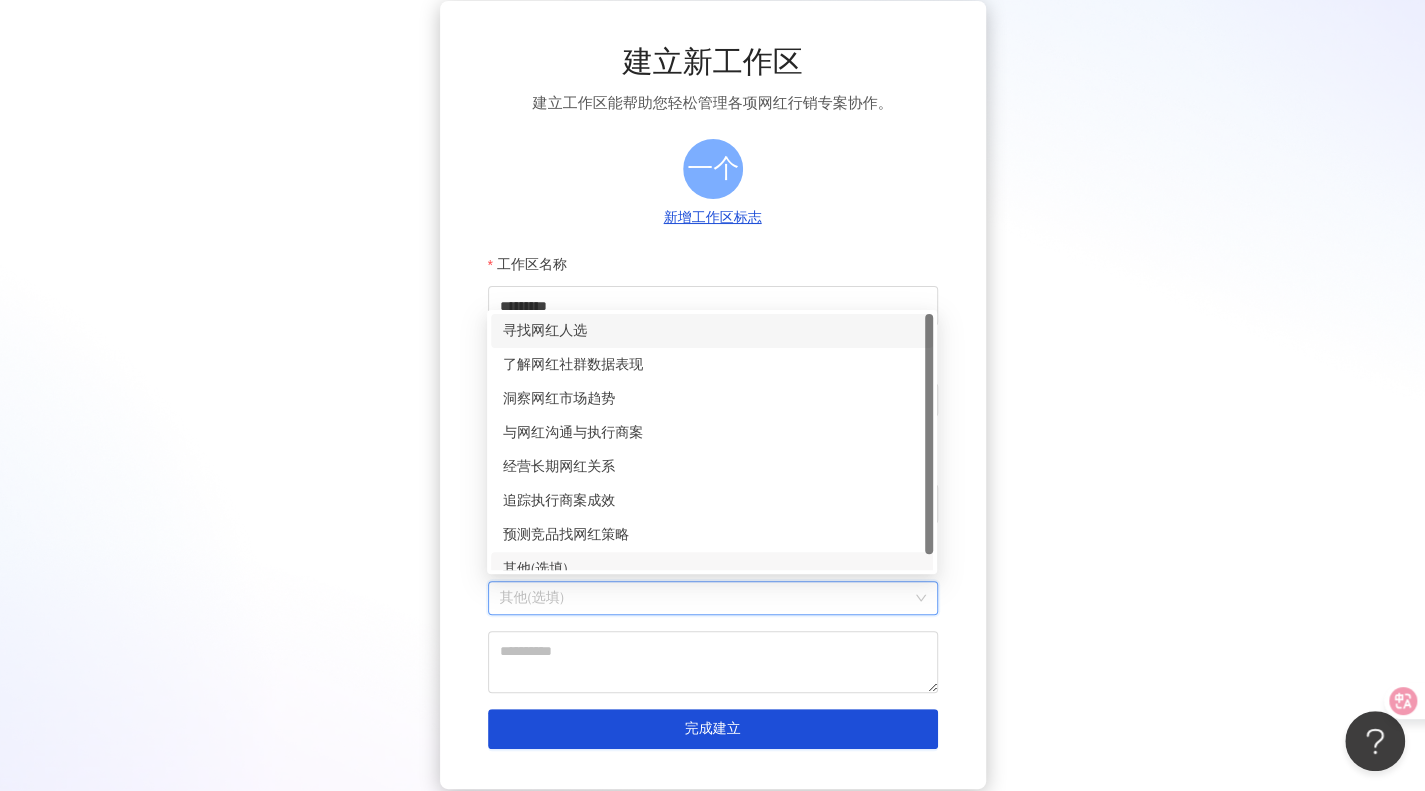 click on "寻找网红人选" at bounding box center (712, 331) 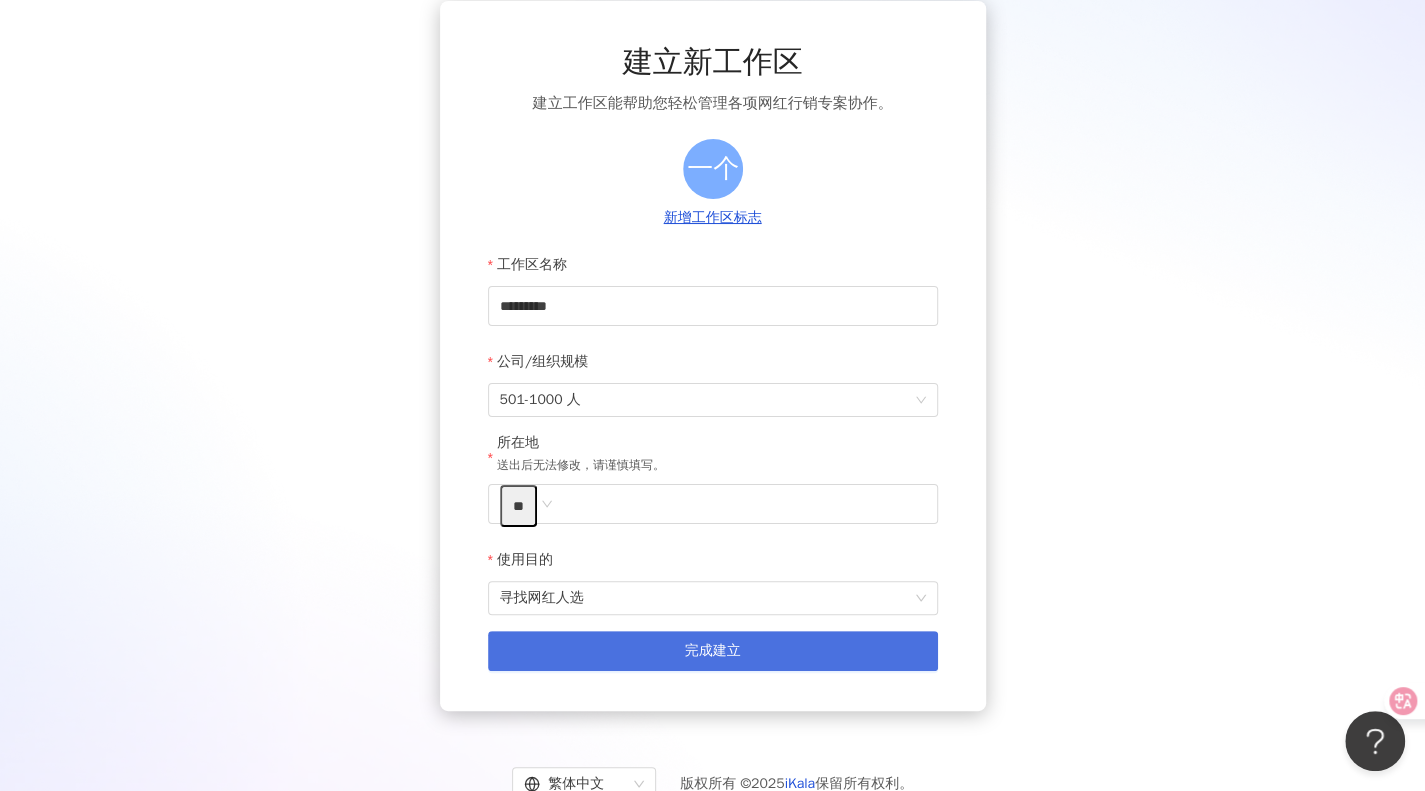 click on "完成建立" at bounding box center [713, 651] 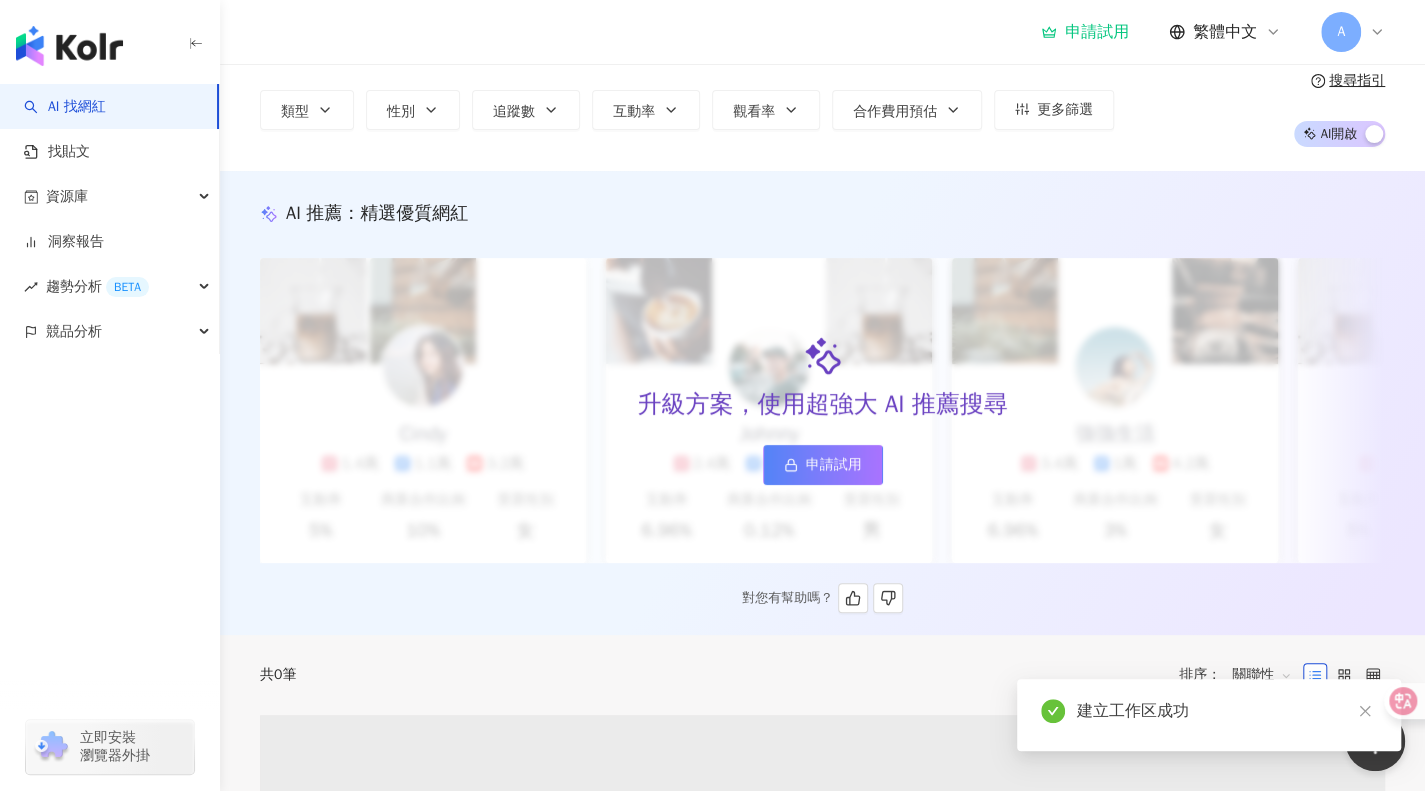 scroll, scrollTop: 0, scrollLeft: 0, axis: both 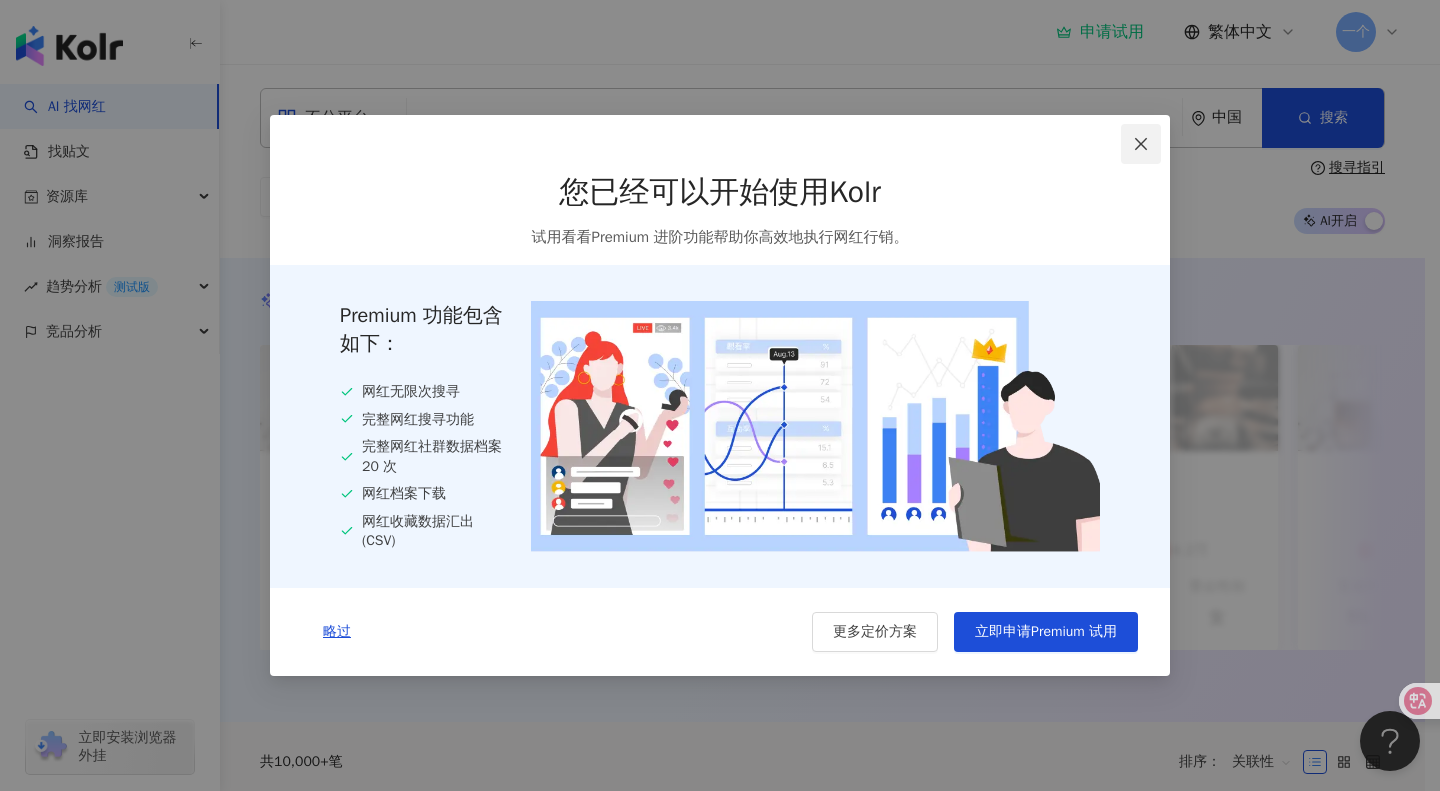 click 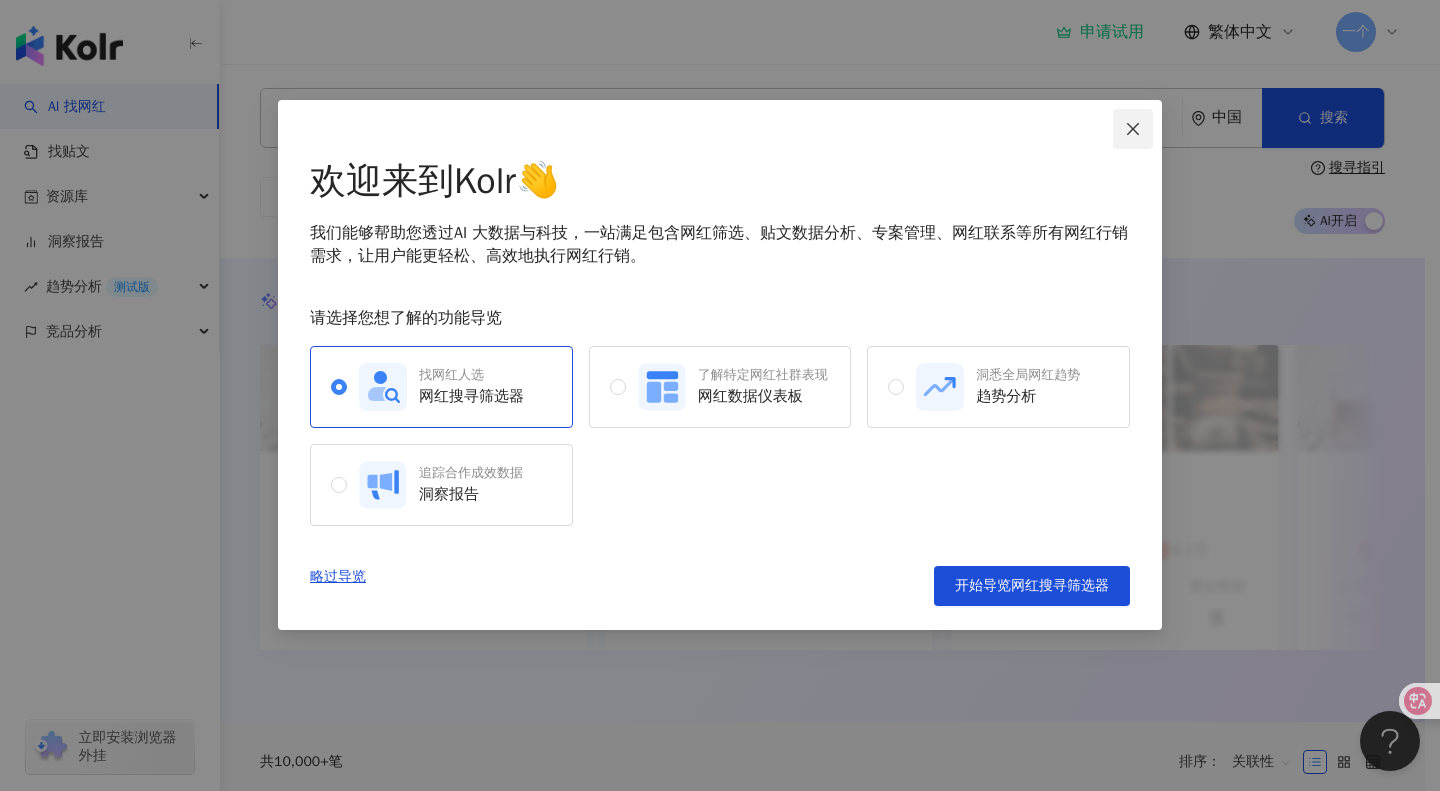 click at bounding box center [1133, 129] 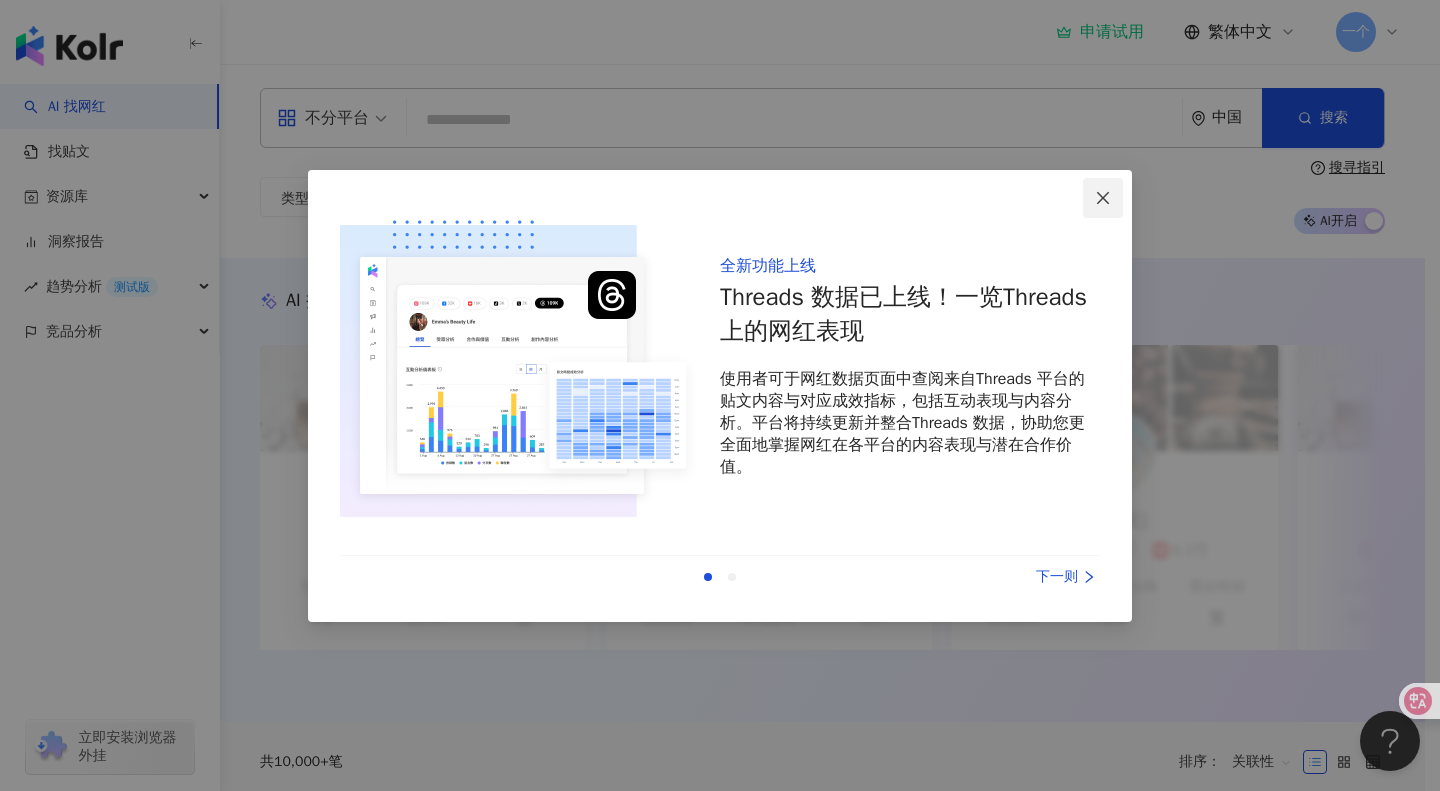 click 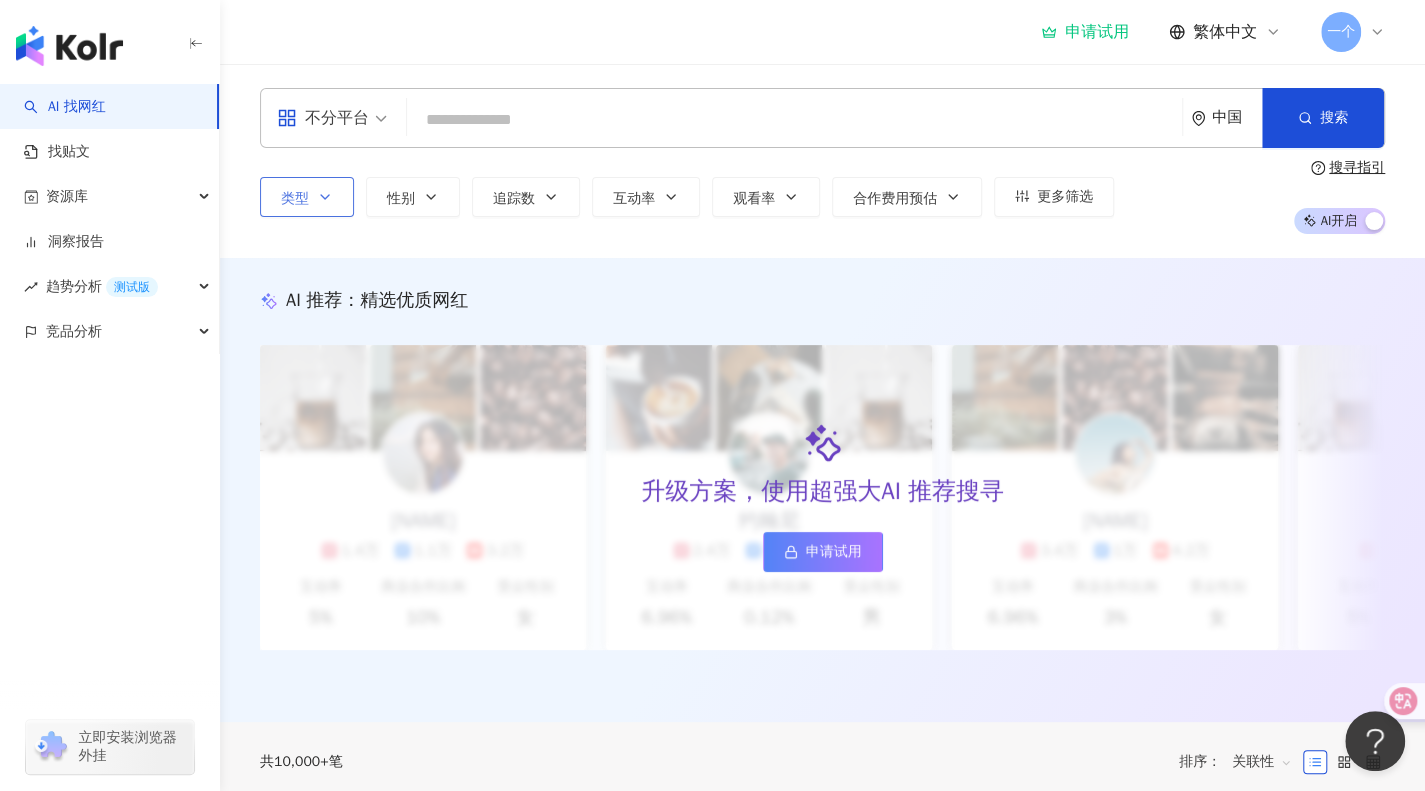 click on "类型" at bounding box center (295, 198) 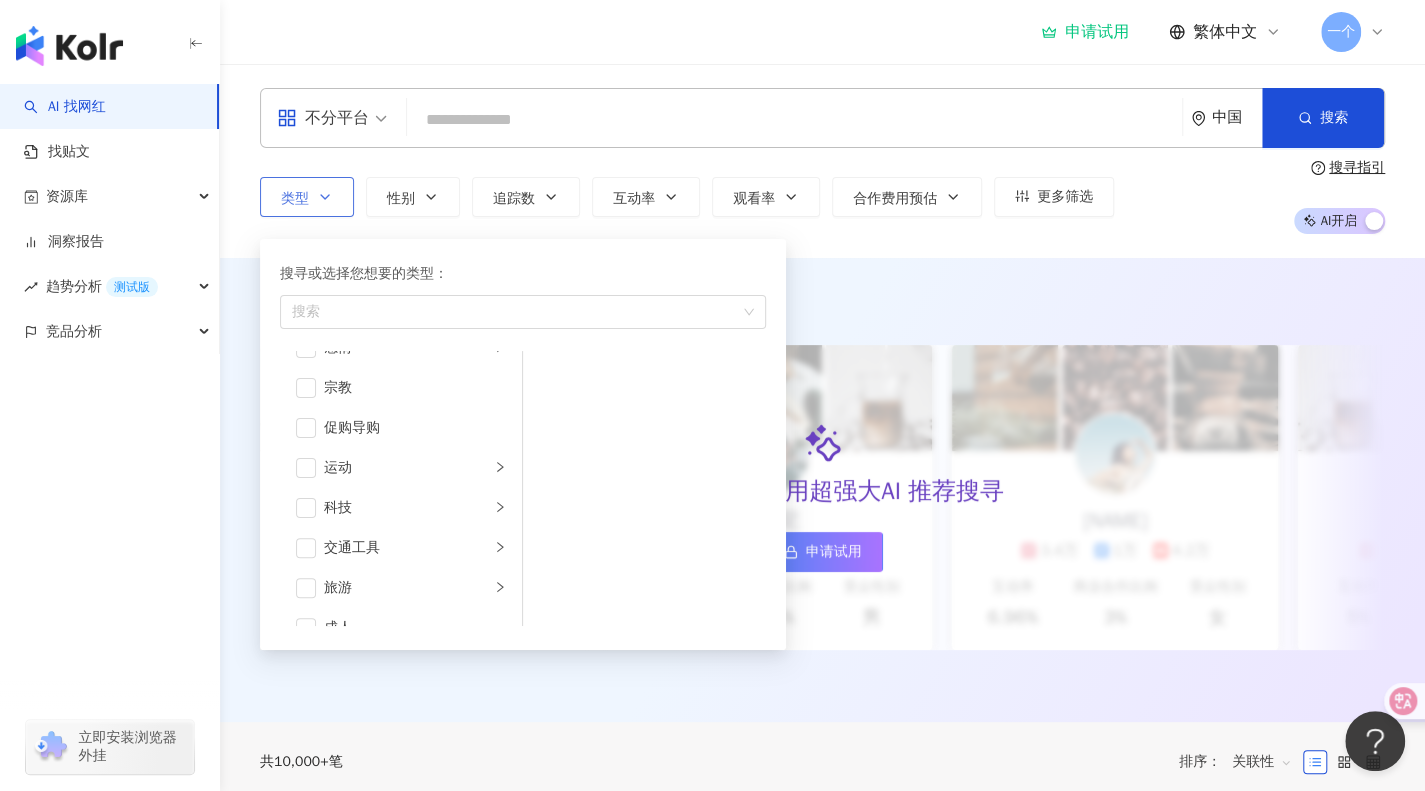 scroll, scrollTop: 692, scrollLeft: 0, axis: vertical 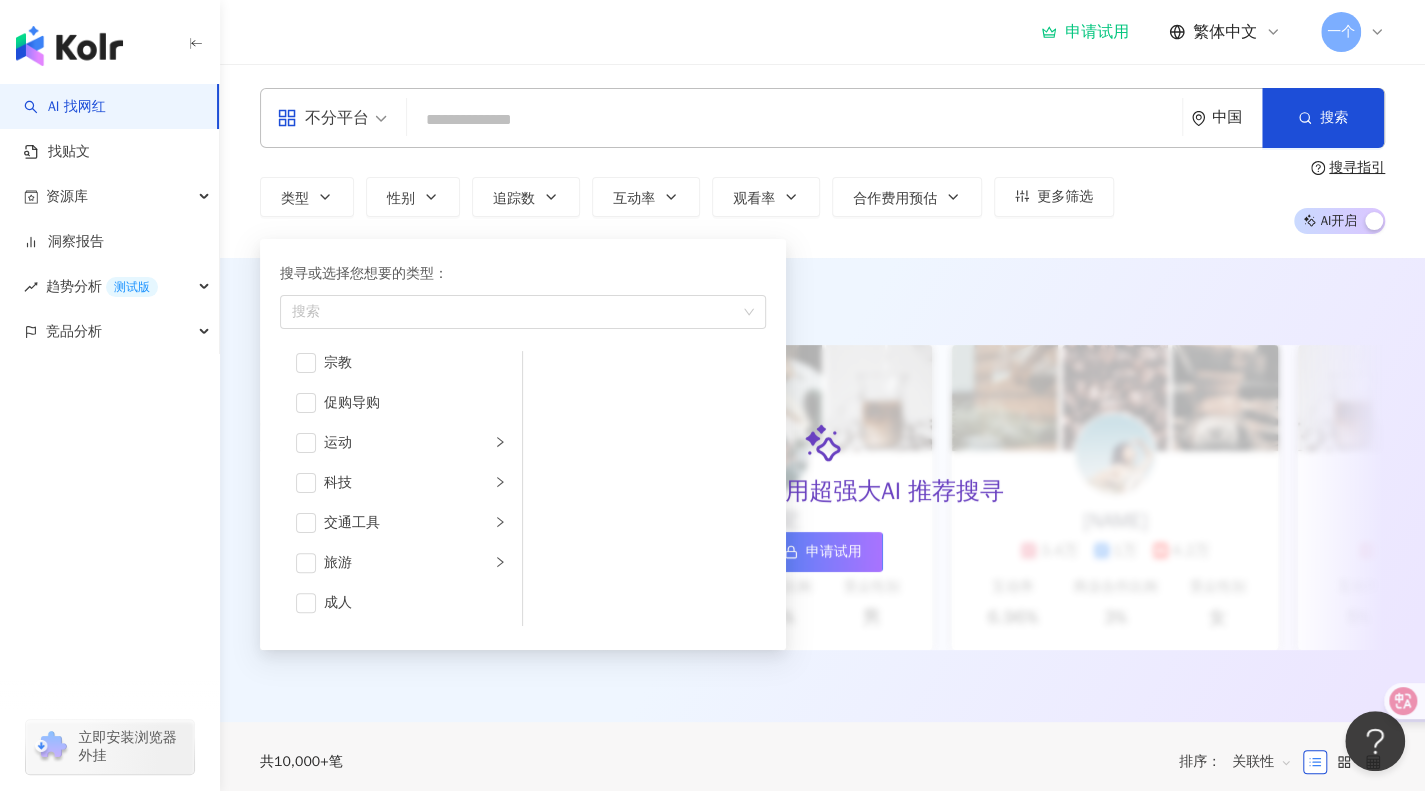 click on "不分平台" at bounding box center [323, 118] 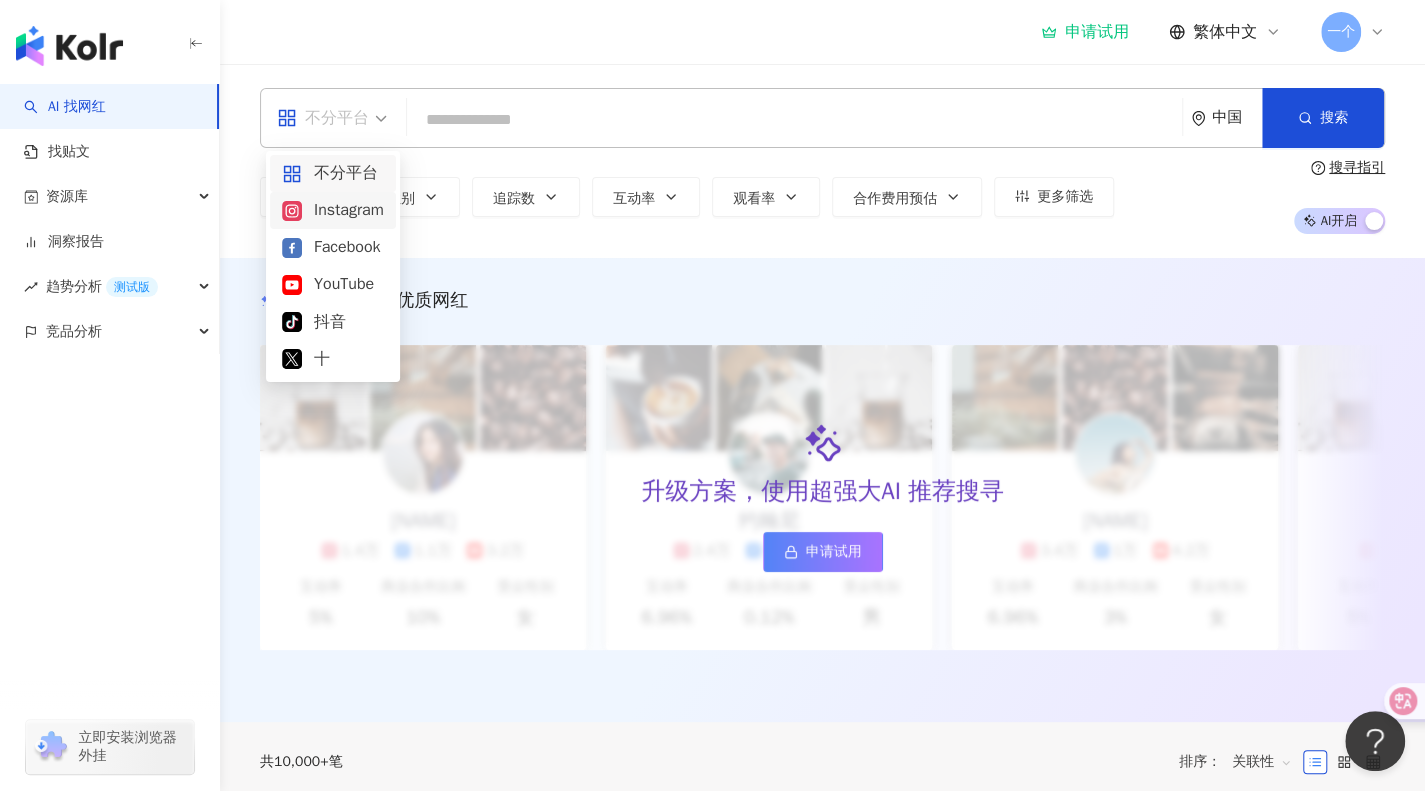 click on "Instagram" at bounding box center [349, 210] 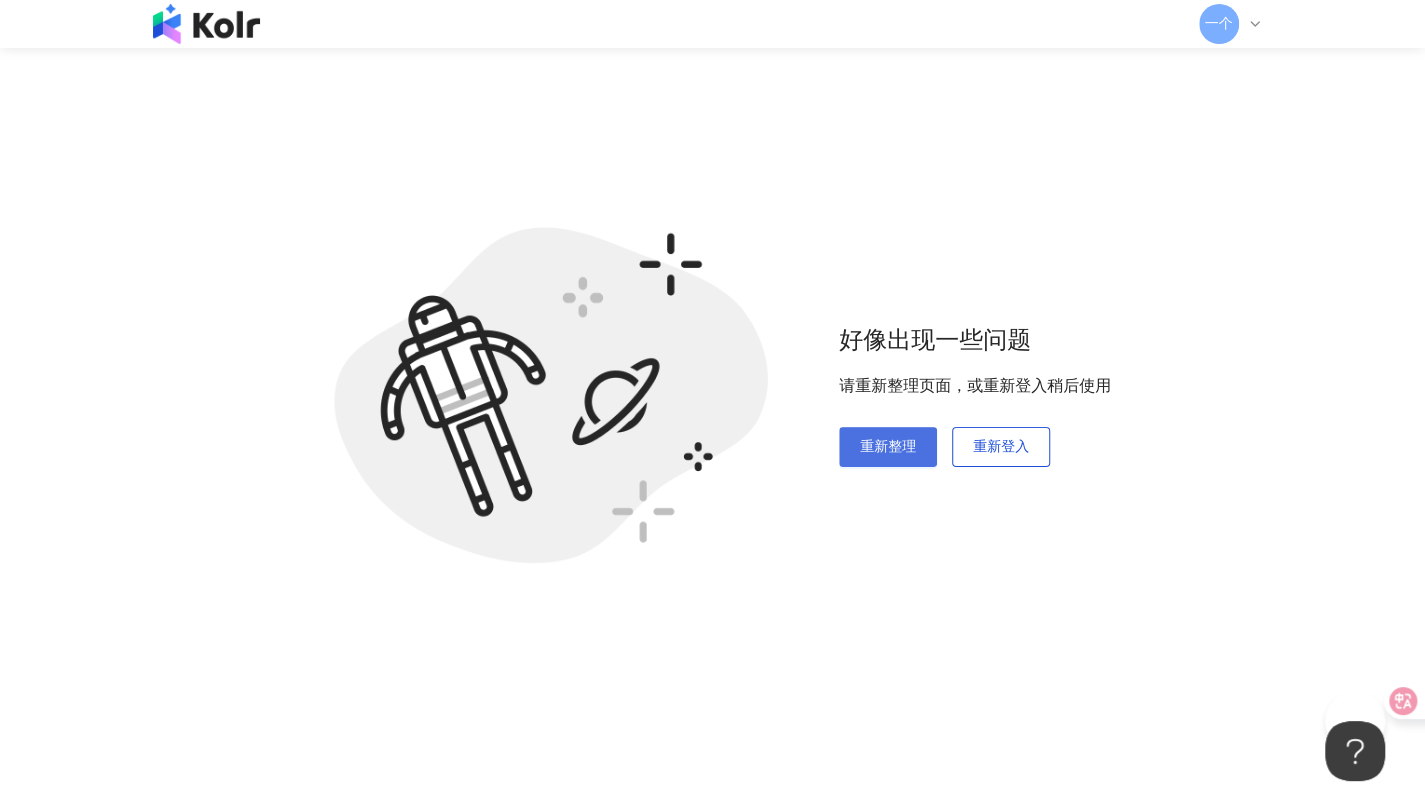 click on "重新整理" at bounding box center [888, 447] 